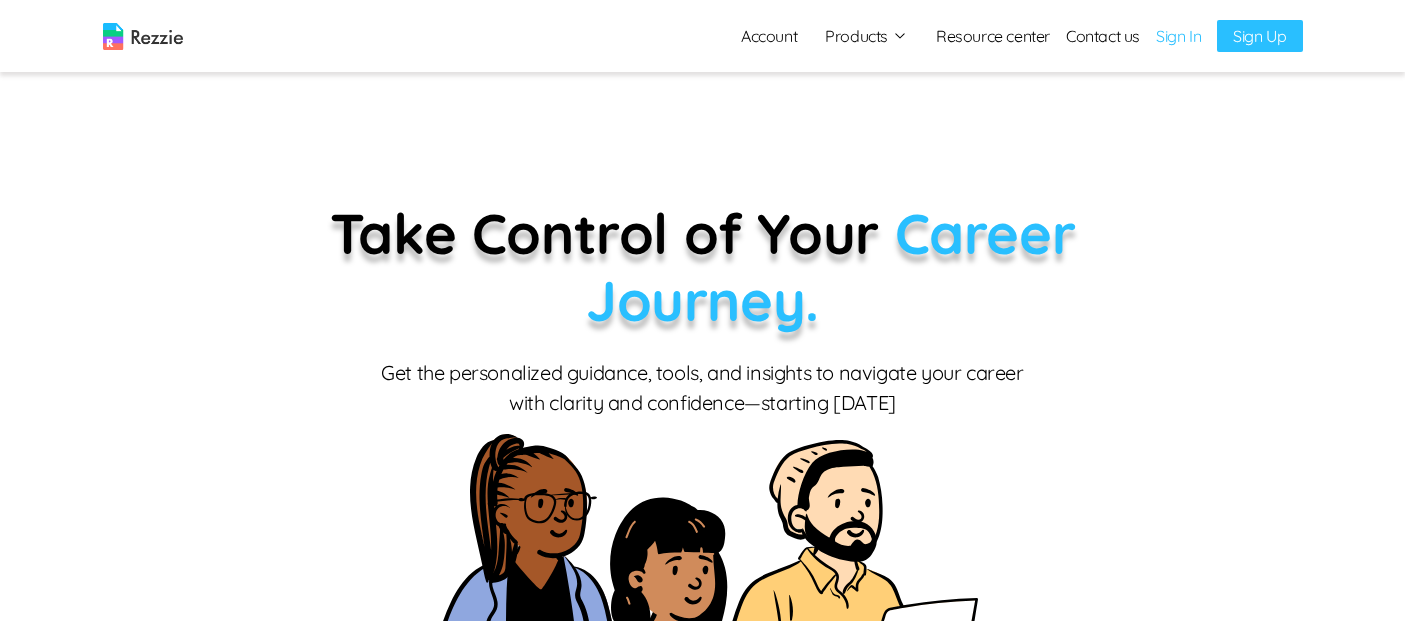 scroll, scrollTop: 0, scrollLeft: 0, axis: both 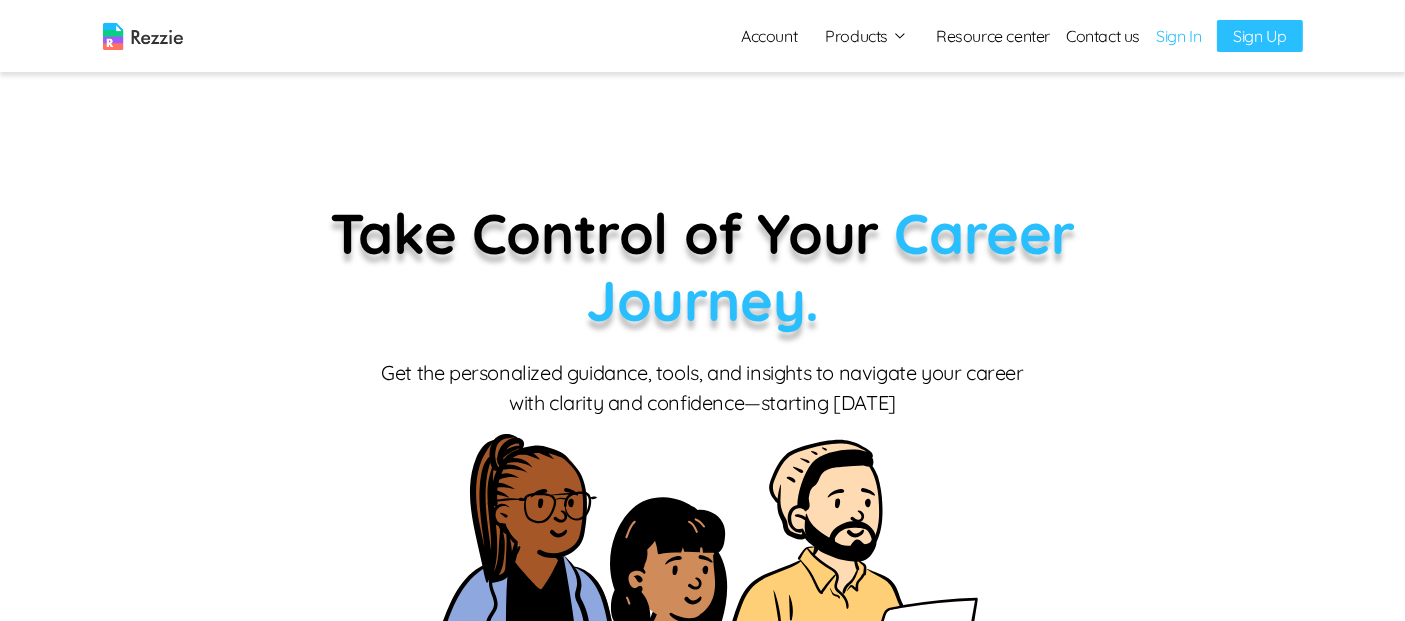 click on "Sign In" at bounding box center (1178, 36) 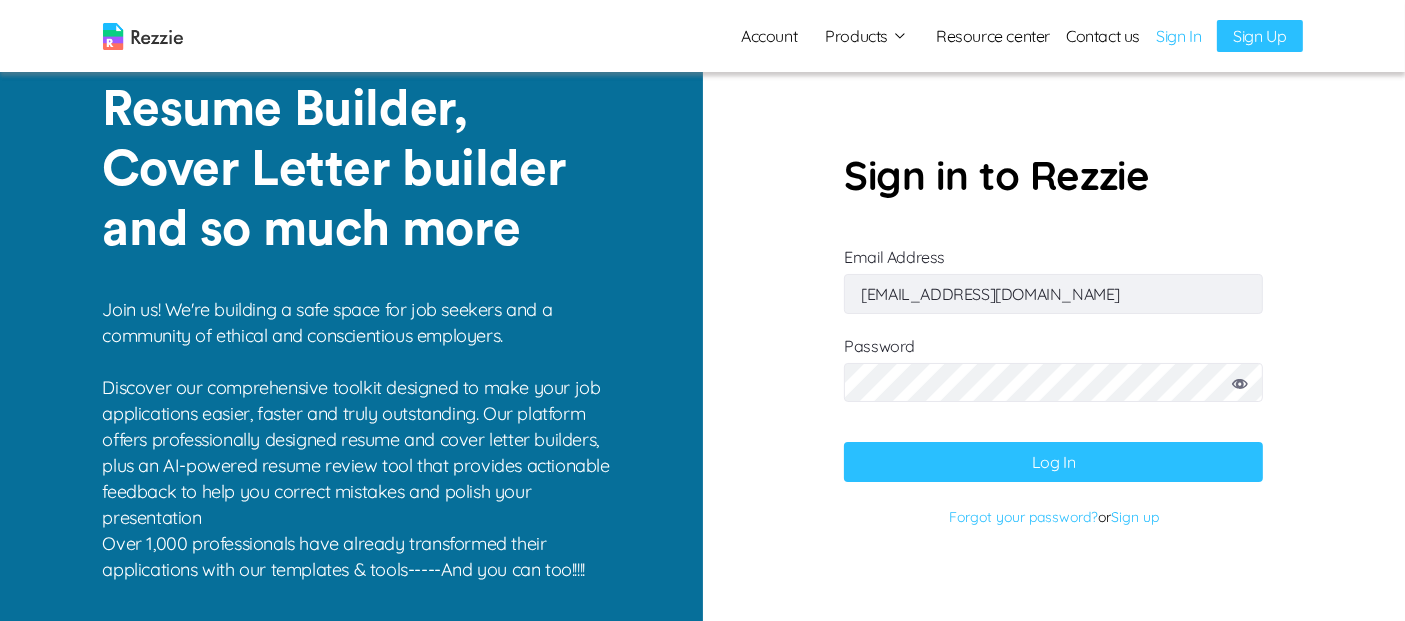click on "[EMAIL_ADDRESS][DOMAIN_NAME]" at bounding box center [1053, 294] 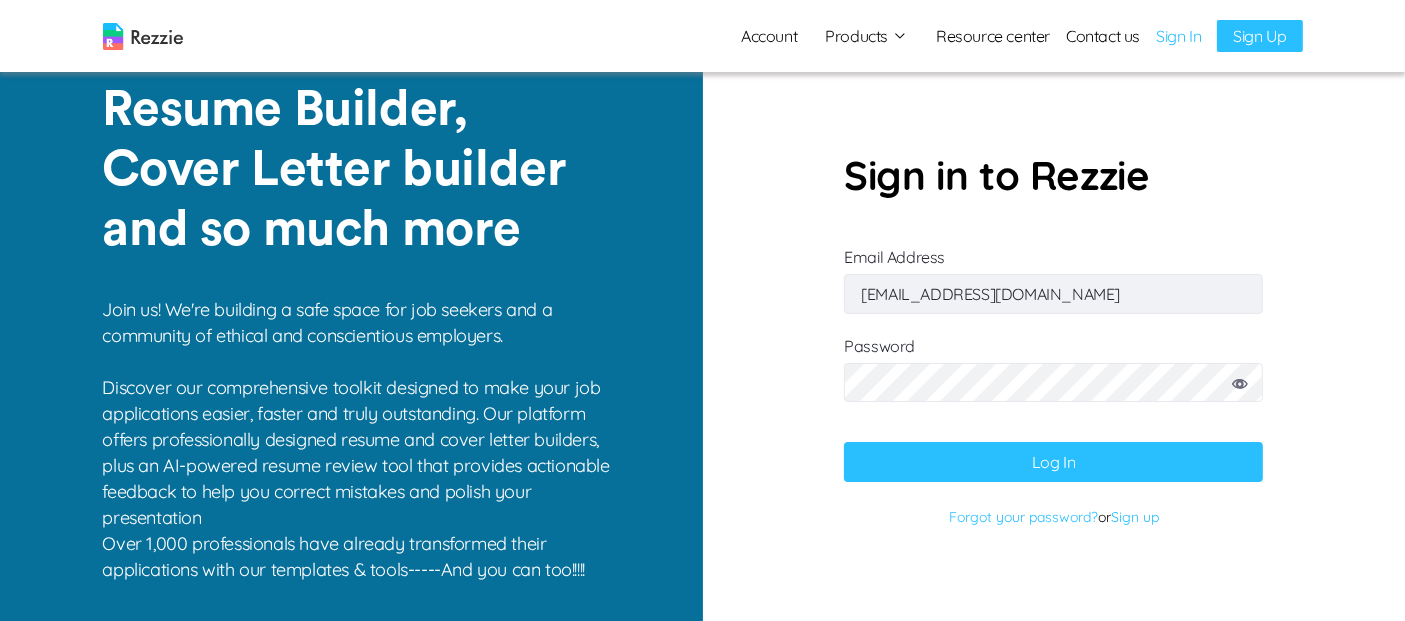 type on "[EMAIL_ADDRESS][DOMAIN_NAME]" 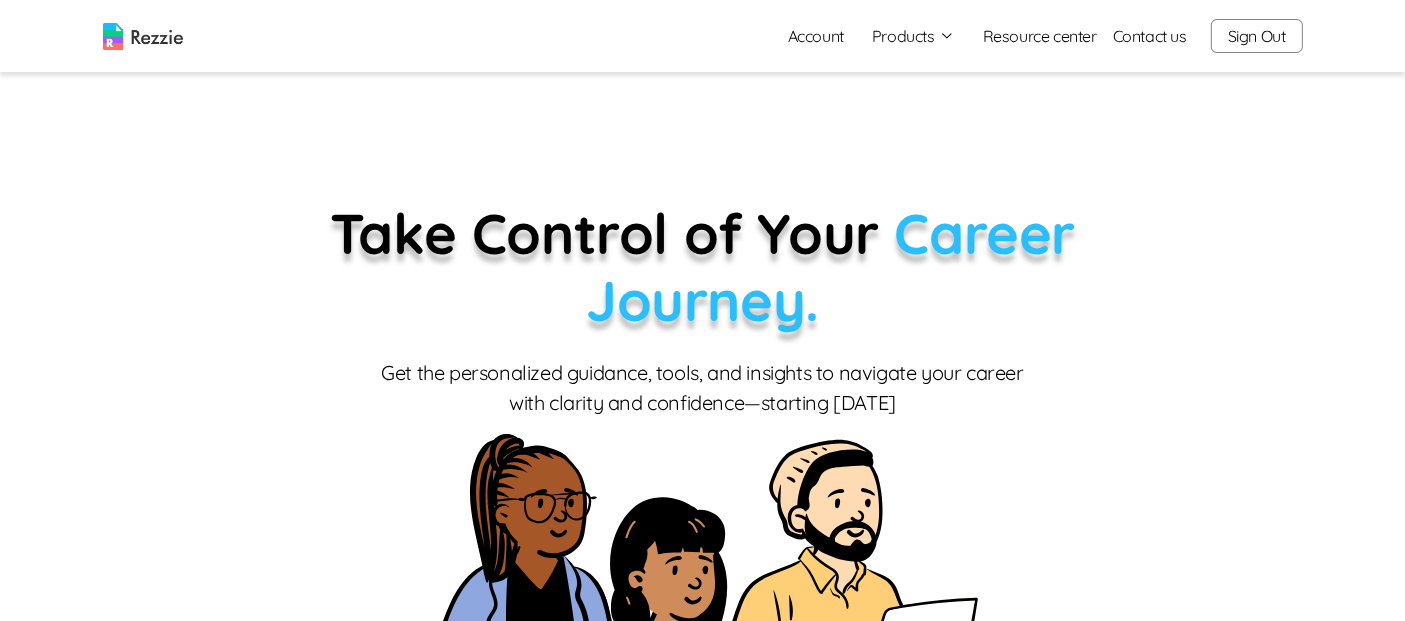 click on "Account" at bounding box center (816, 36) 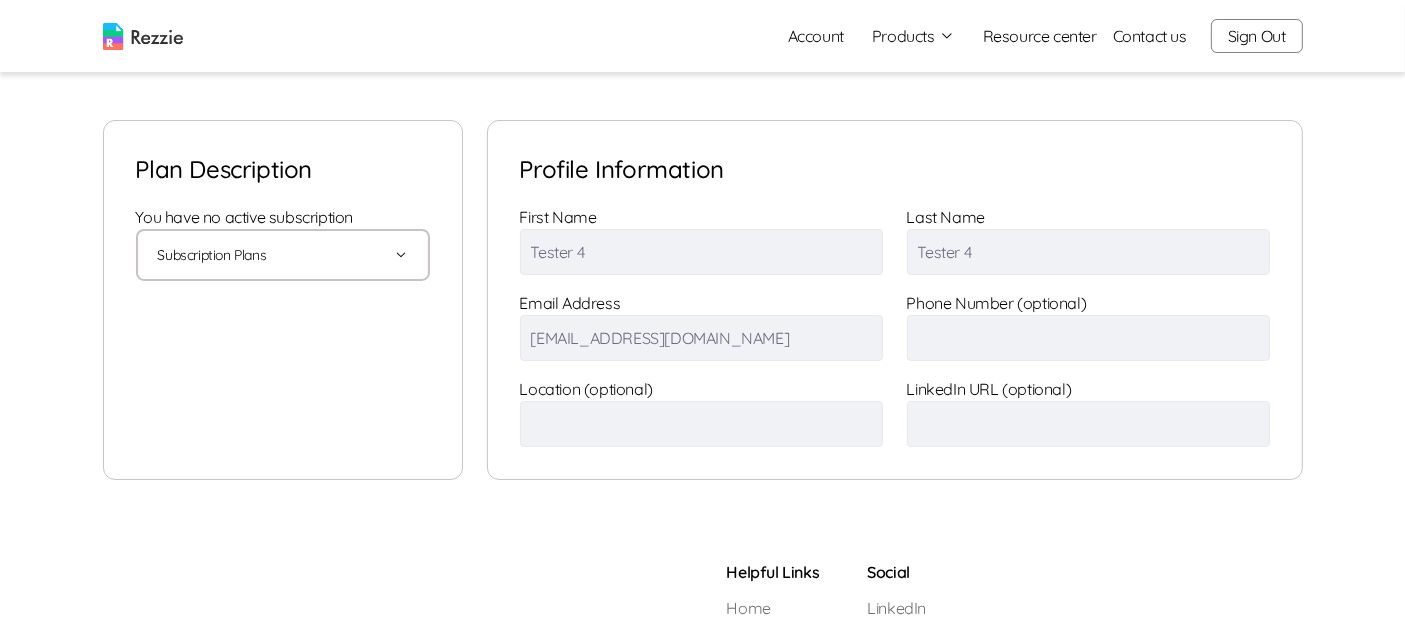 click 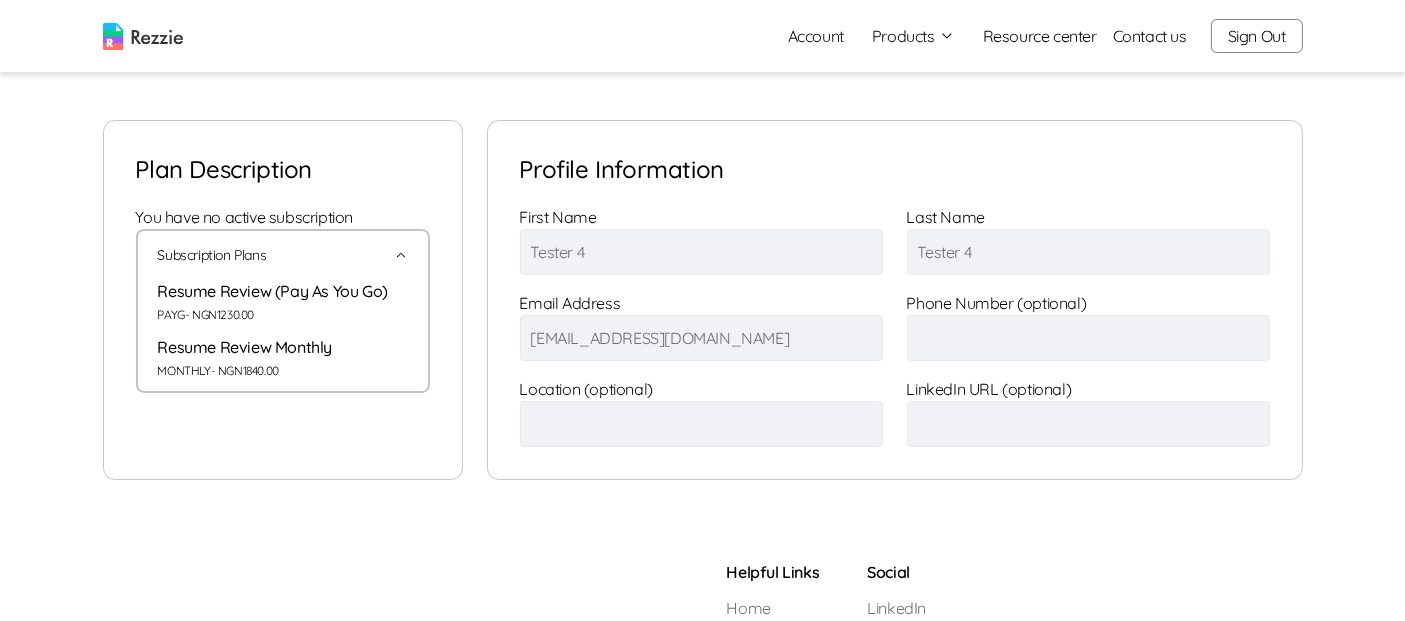 click 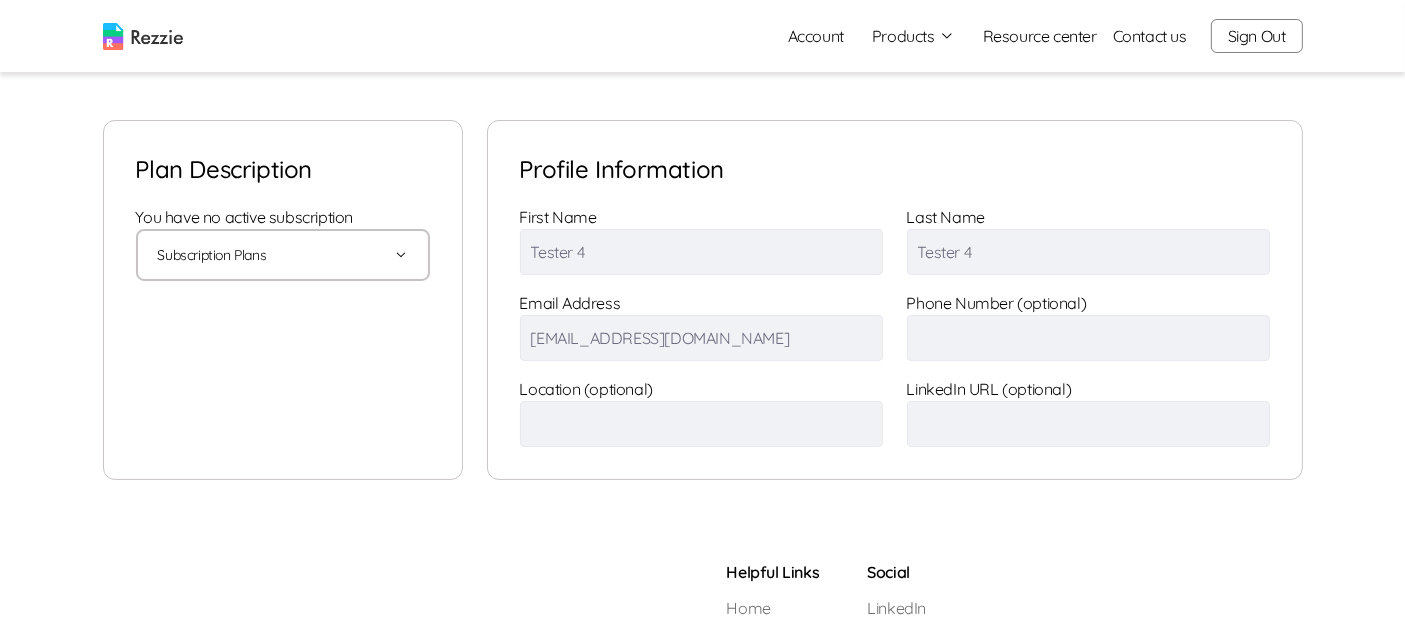 click on "Tester 4" at bounding box center [701, 252] 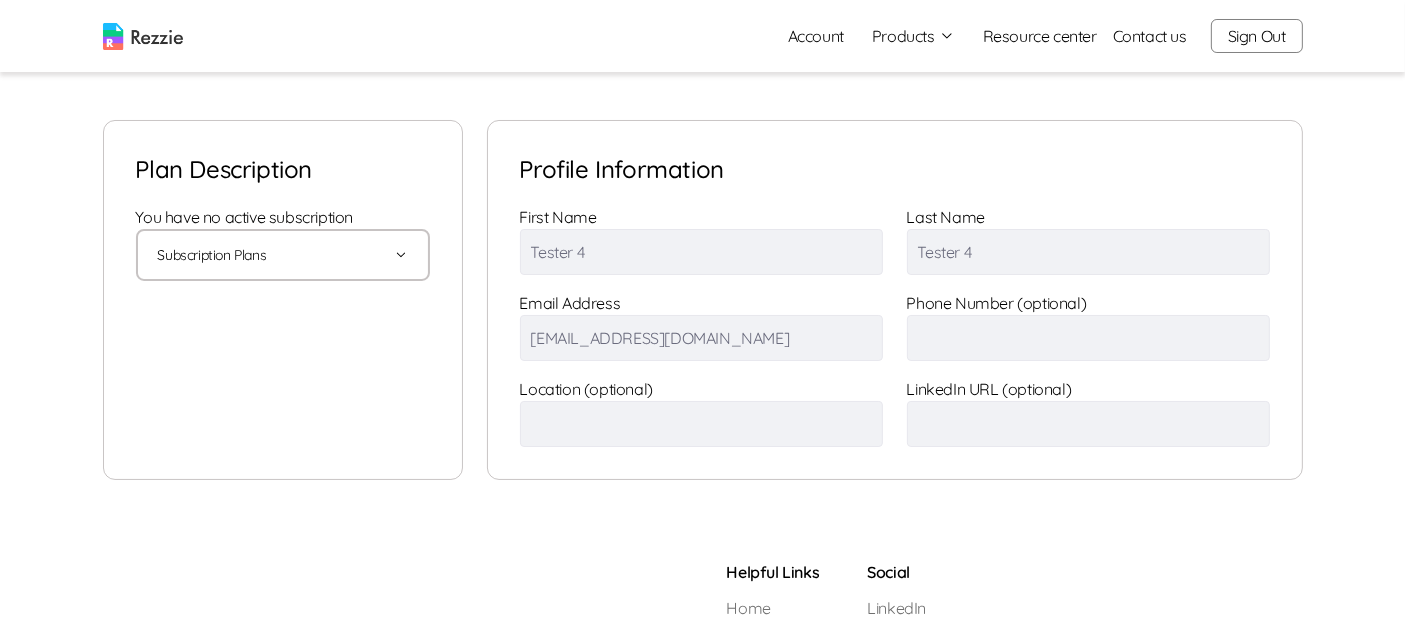 click at bounding box center (701, 424) 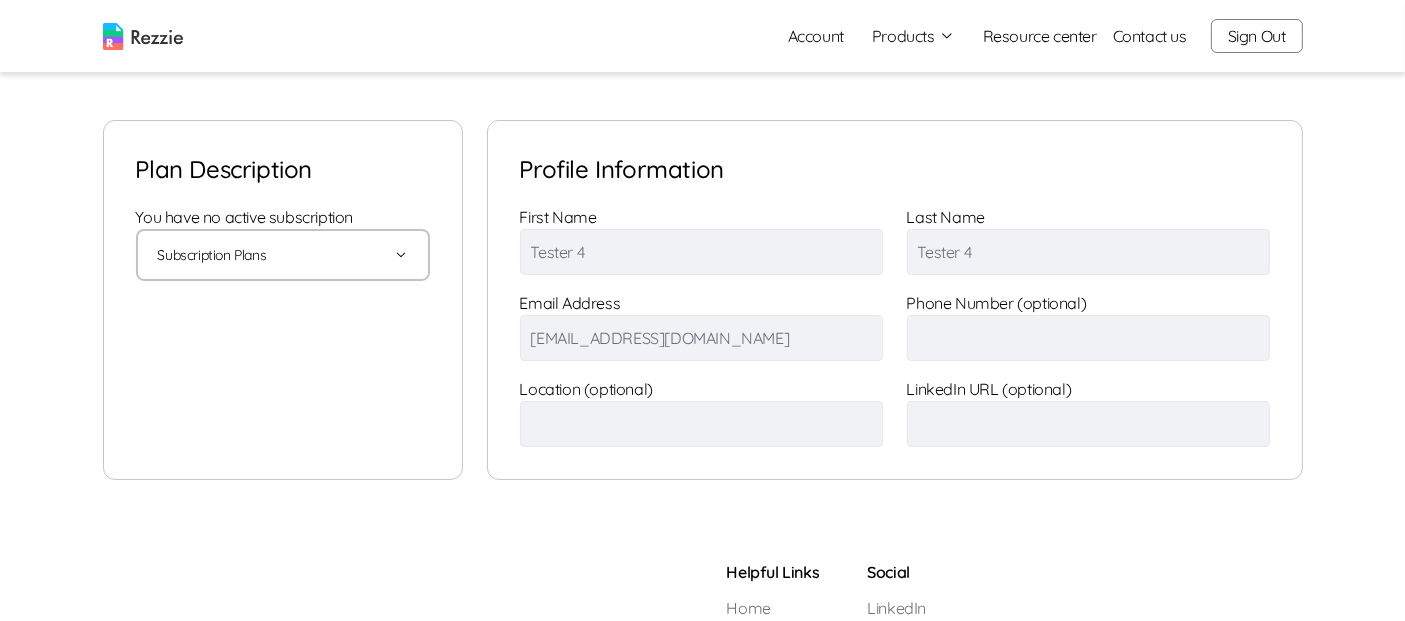 click at bounding box center (1088, 338) 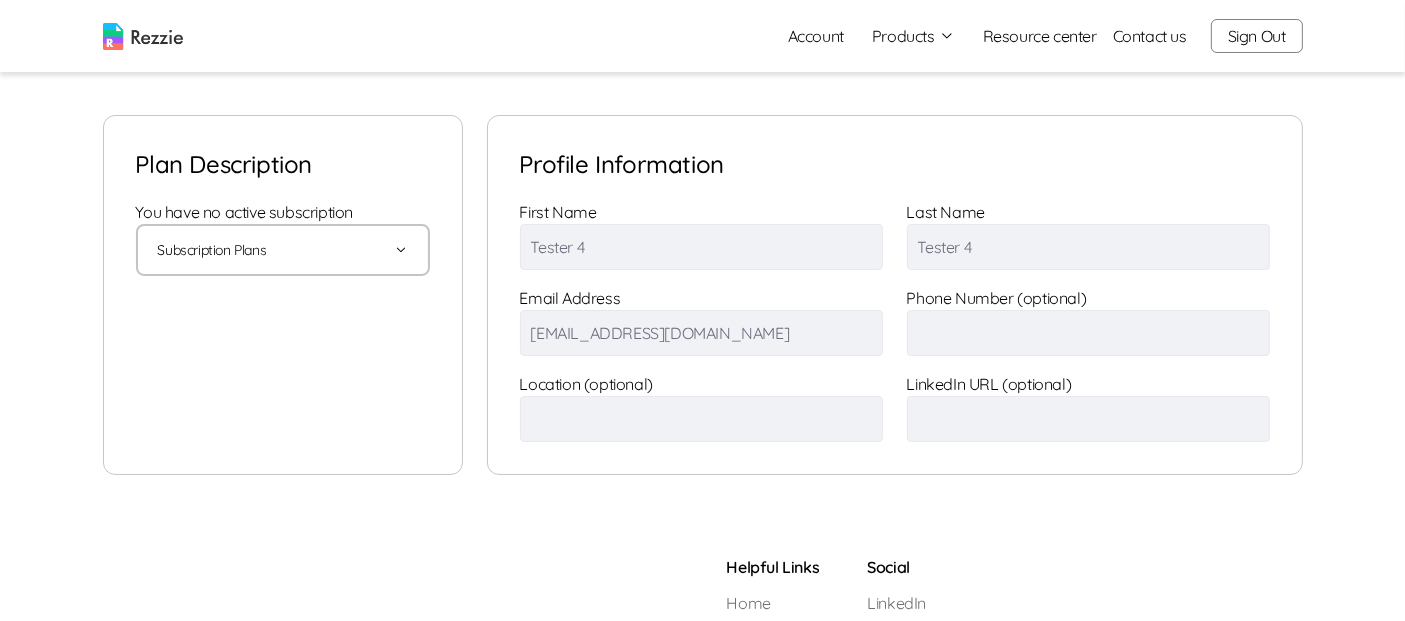 scroll, scrollTop: 0, scrollLeft: 0, axis: both 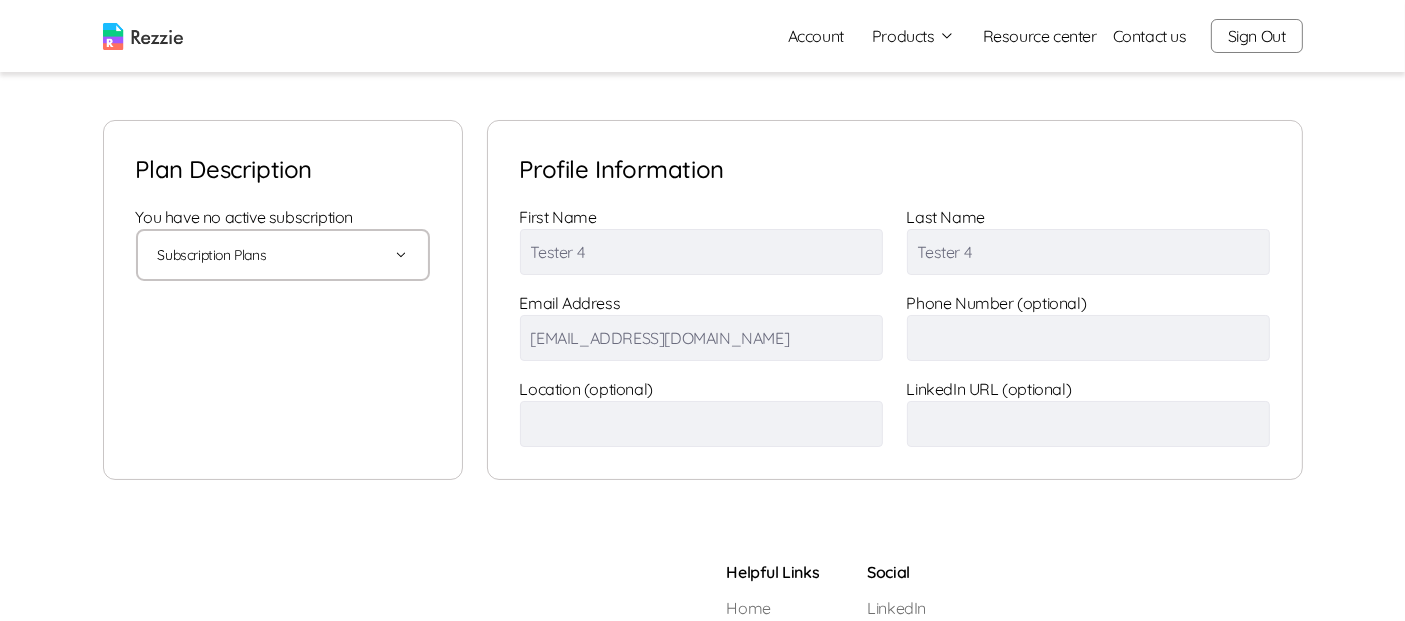 click on "Subscription Plans" at bounding box center [283, 255] 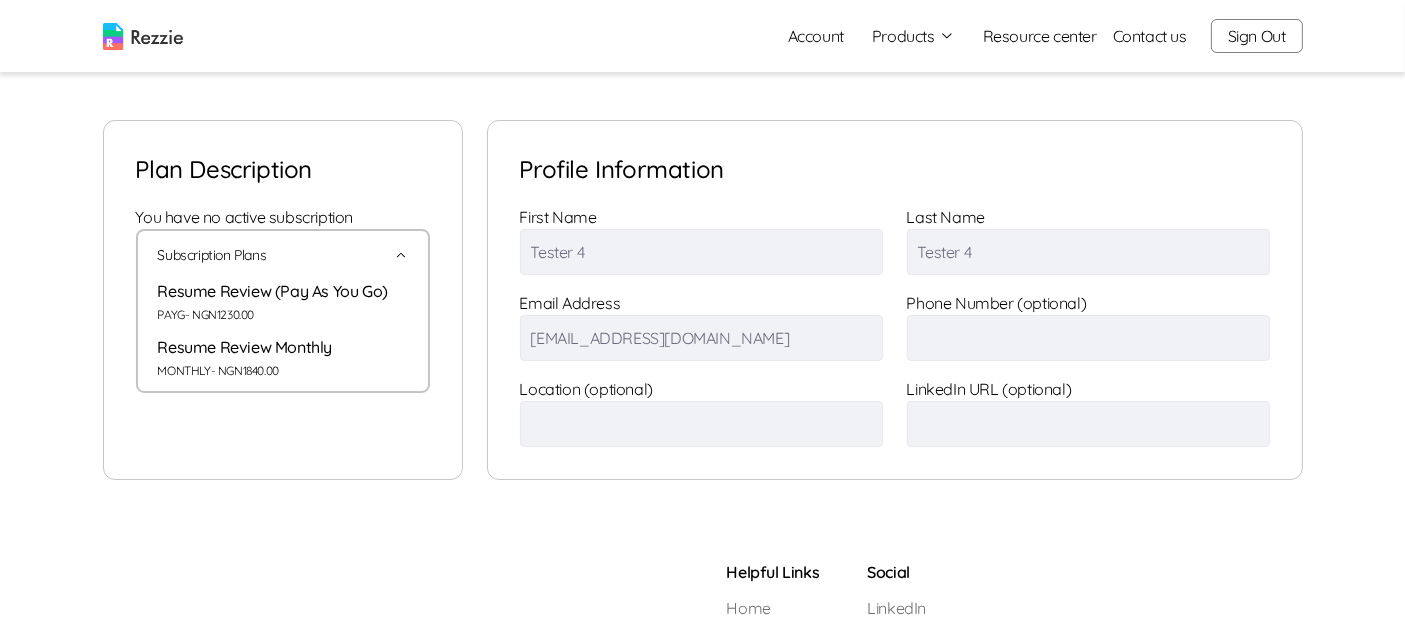click on "Subscription Plans" at bounding box center [283, 255] 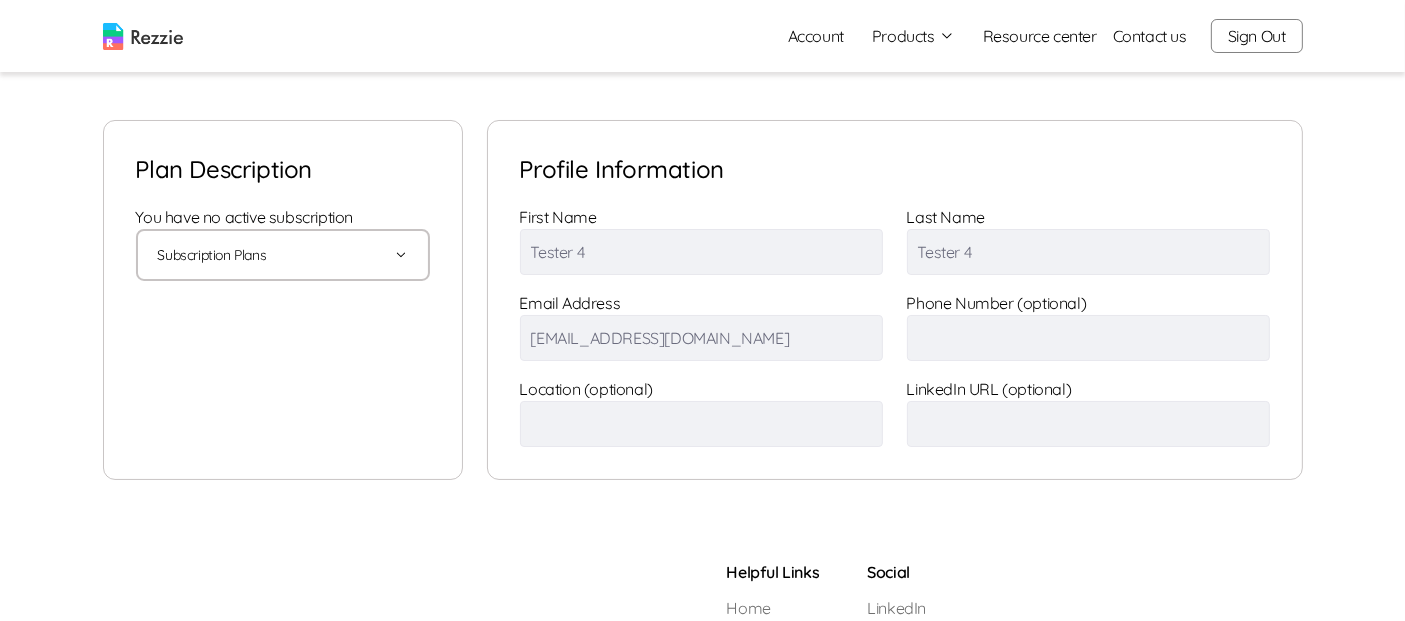 click on "Products" at bounding box center (913, 36) 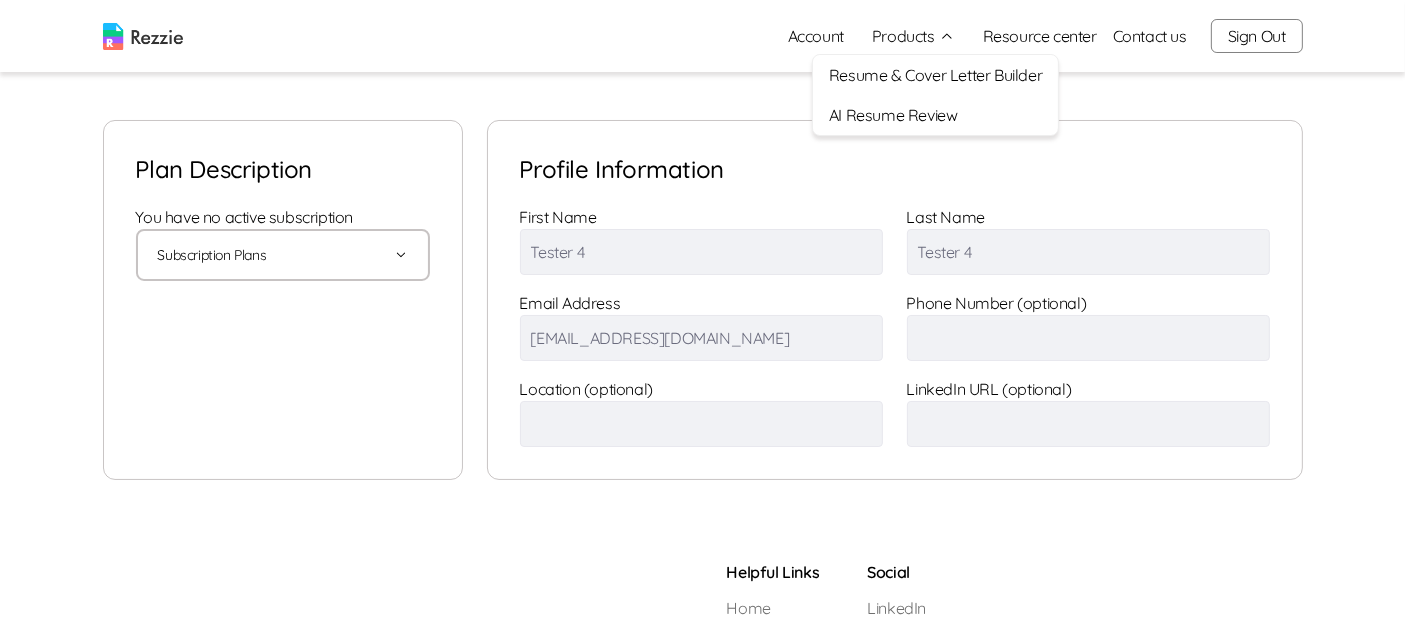 click on "AI Resume Review" at bounding box center [935, 115] 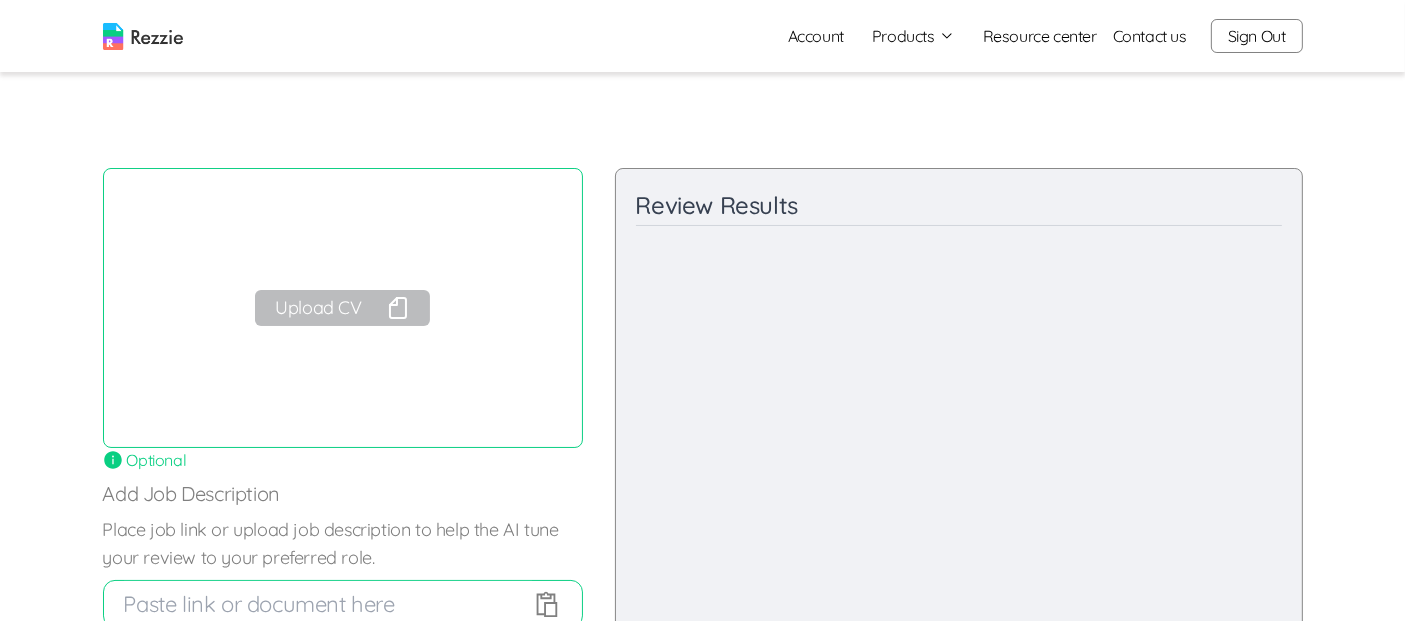 click on "Upload CV" at bounding box center [342, 308] 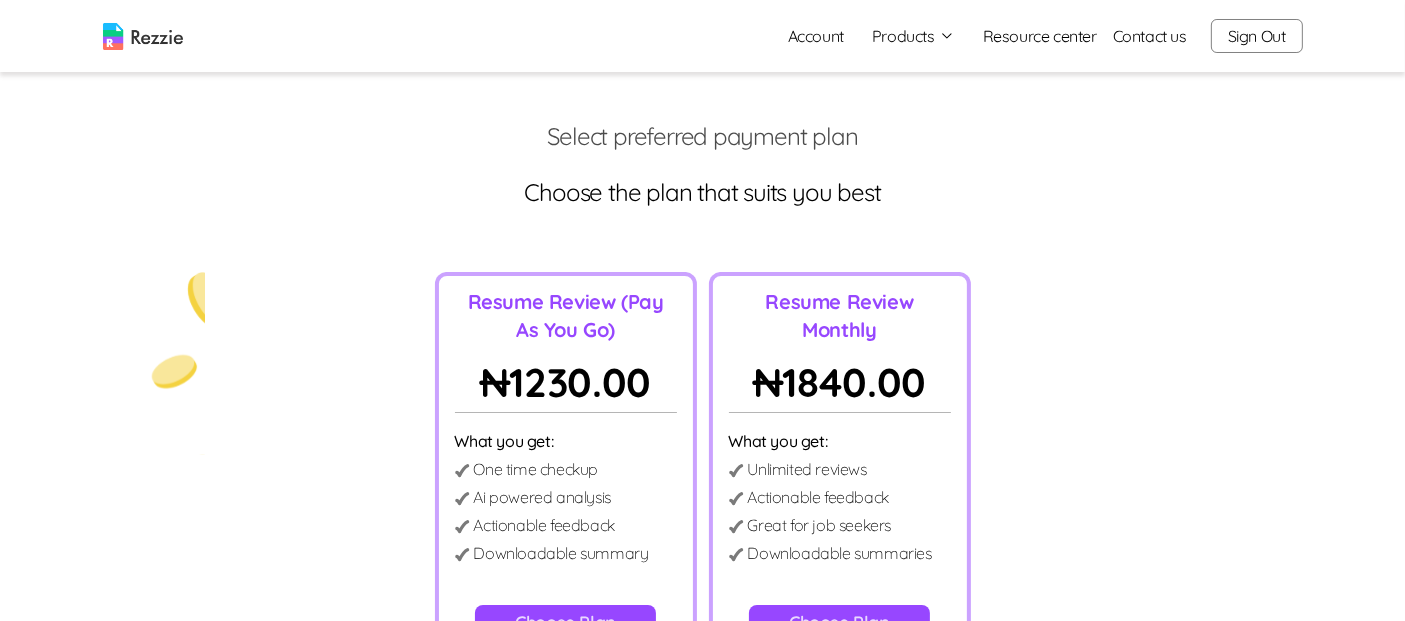click on "Account" at bounding box center (816, 36) 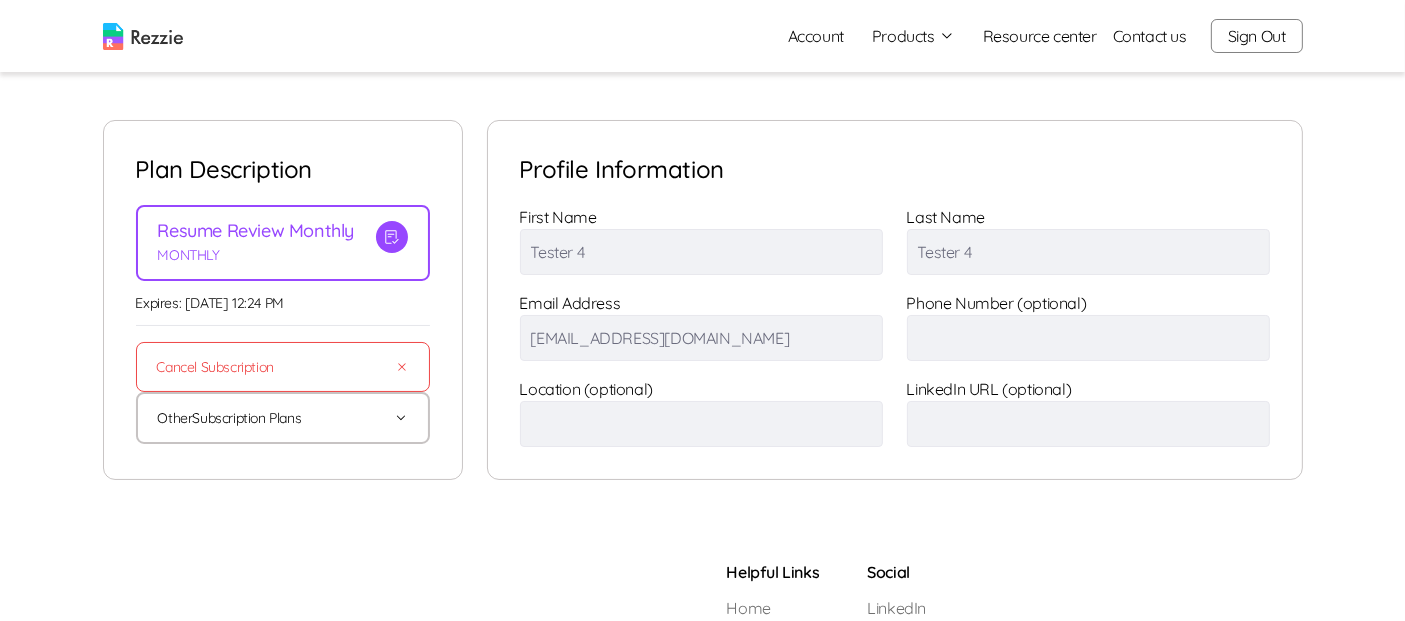 click 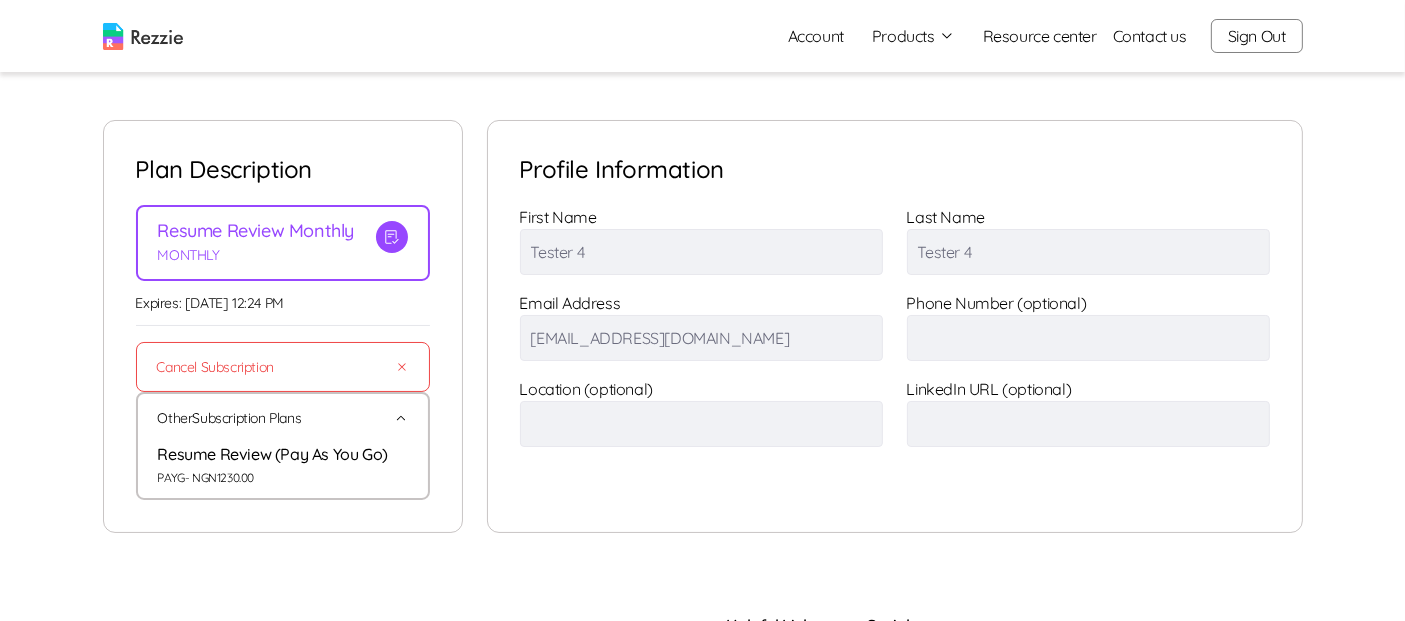 click 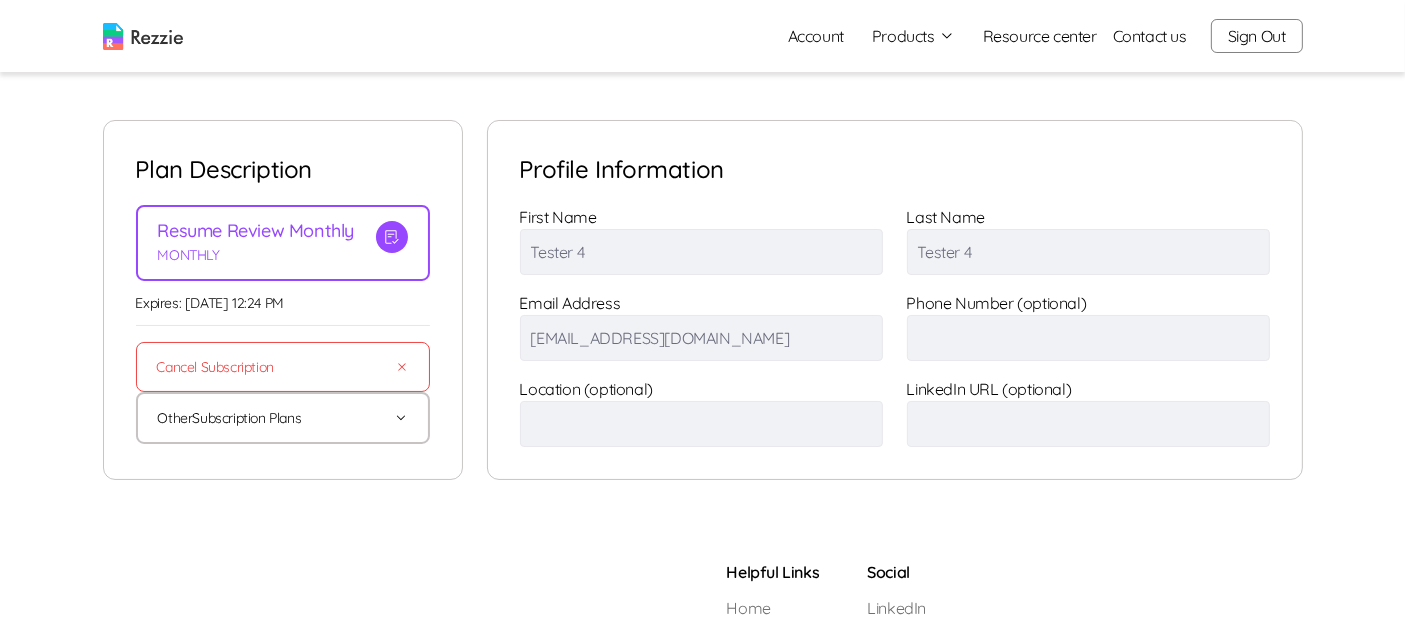 click on "Products" at bounding box center [913, 36] 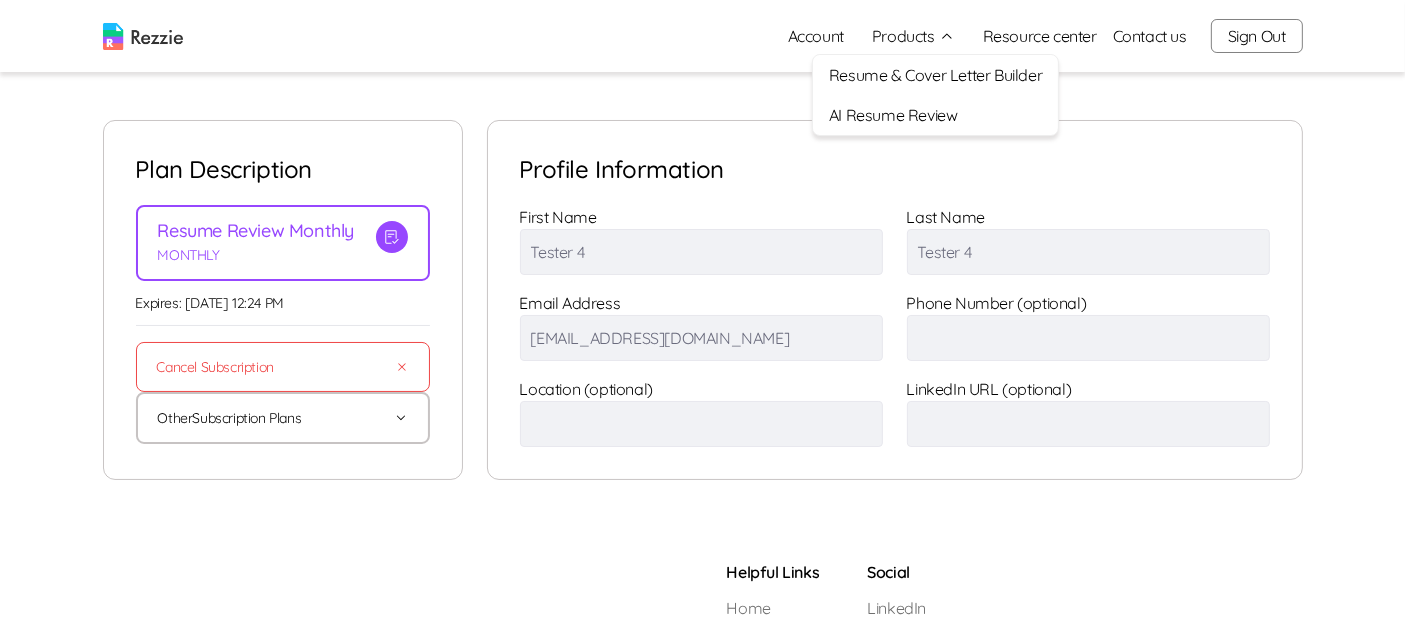 click on "AI Resume Review" at bounding box center (935, 115) 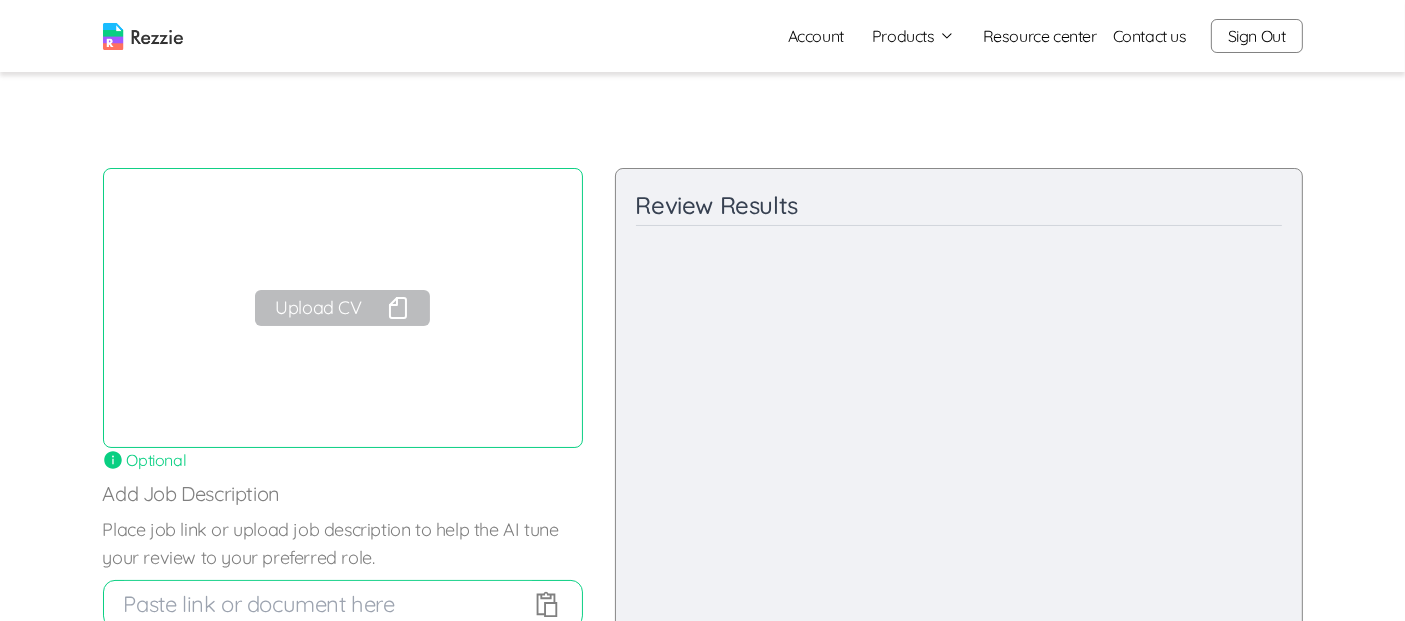 click on "Upload CV" at bounding box center (342, 308) 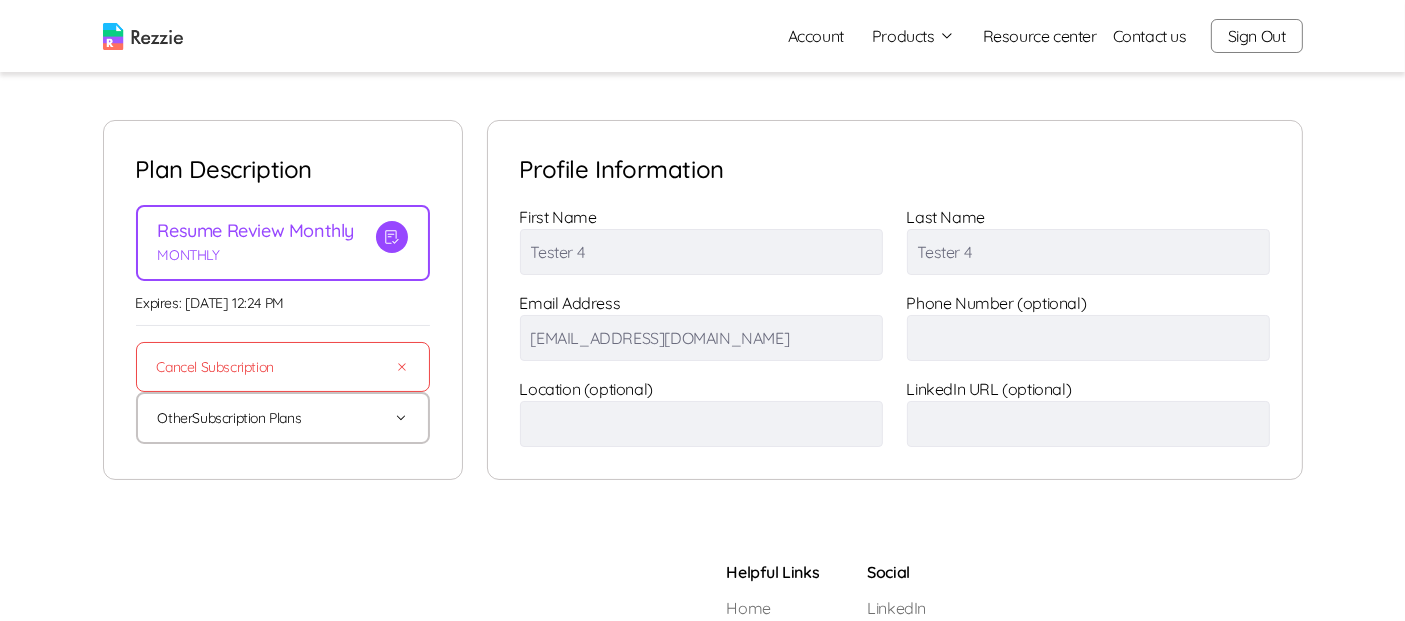 click on "Cancel Subscription" at bounding box center [283, 367] 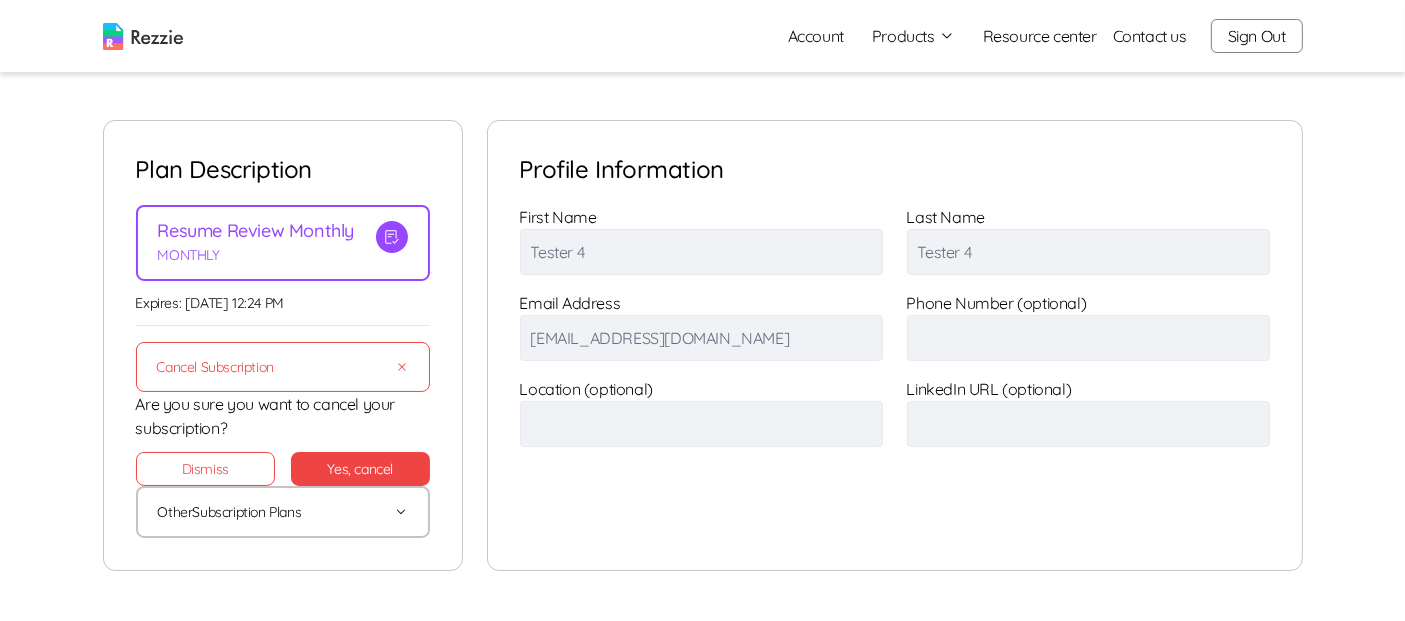 click 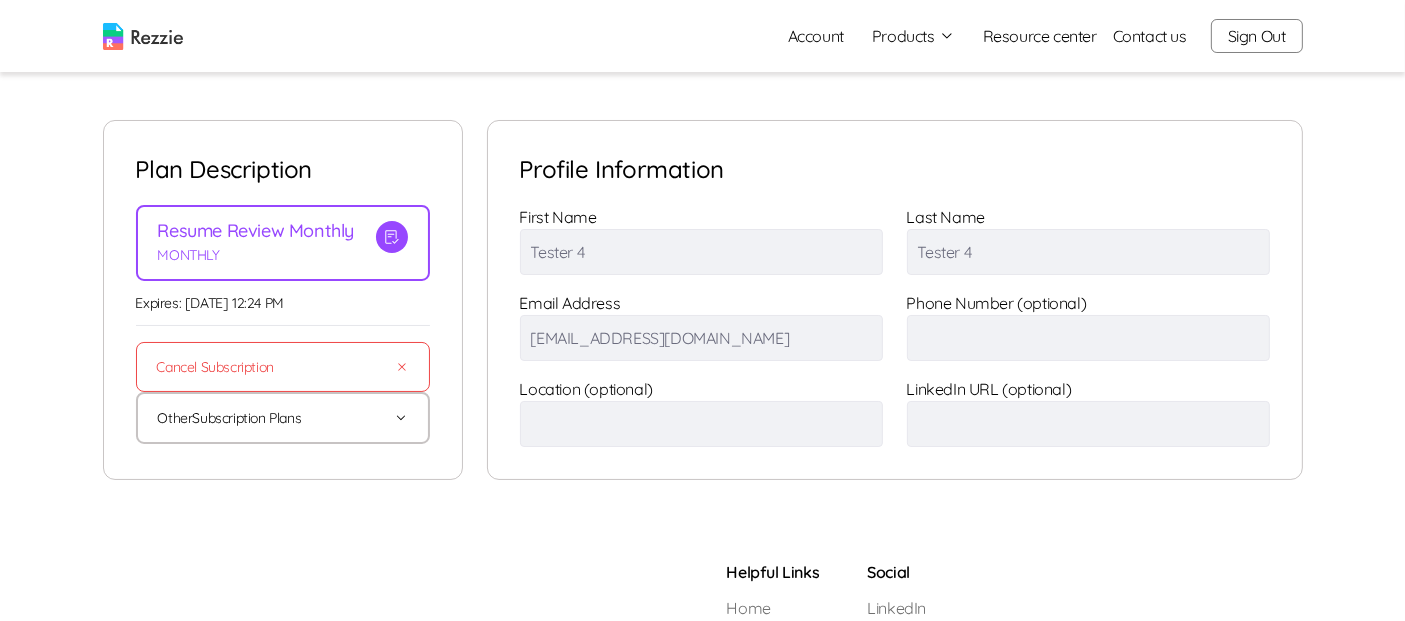 click on "Cancel Subscription" at bounding box center (283, 367) 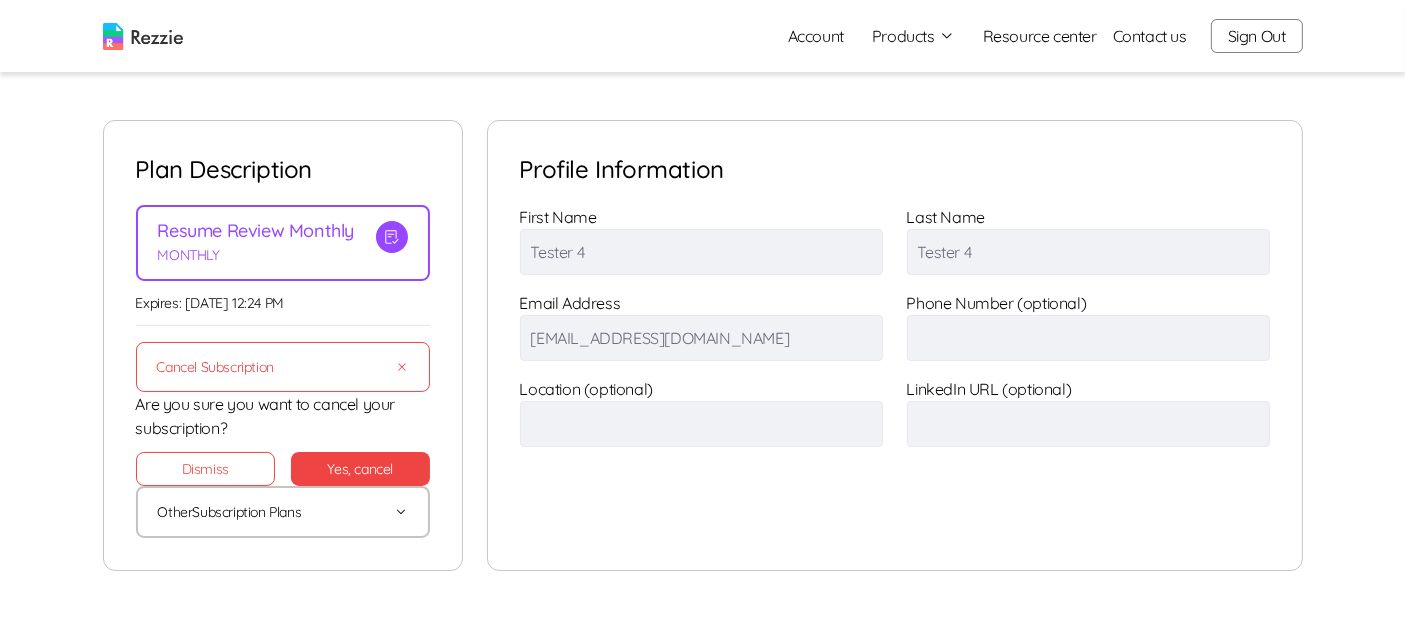 click on "Yes, cancel" at bounding box center [360, 469] 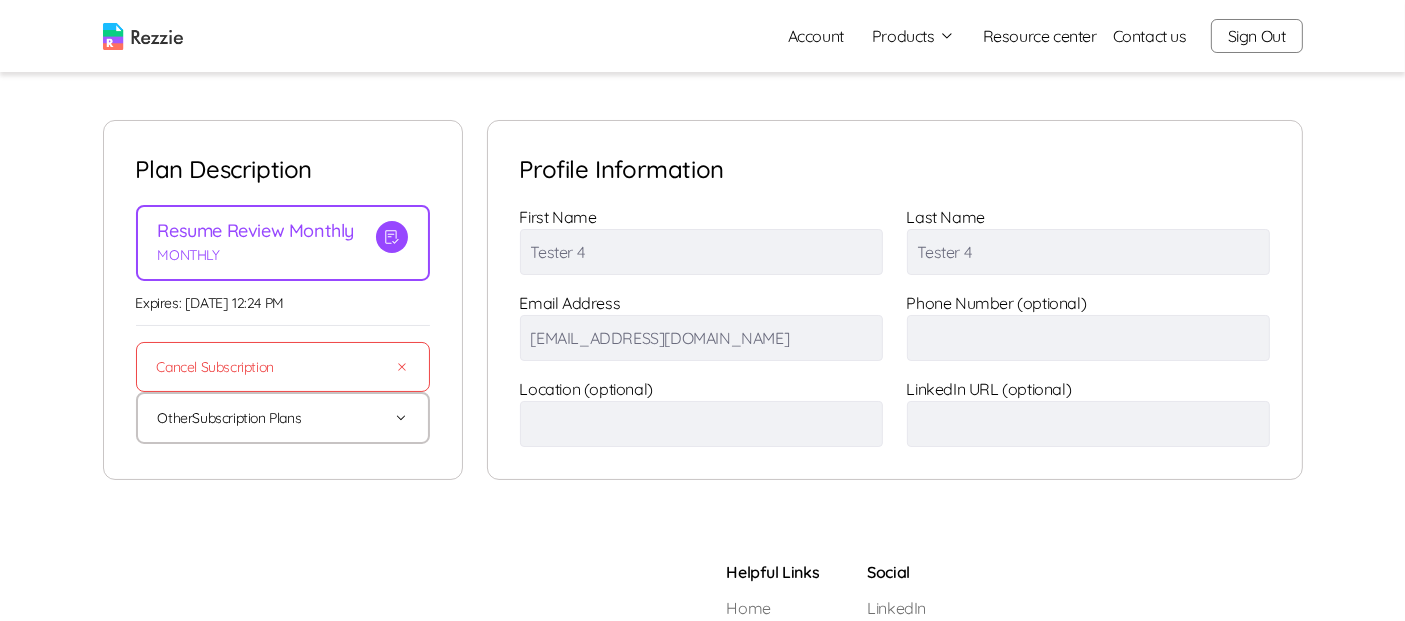 click on "Other  Subscription Plans" at bounding box center (283, 418) 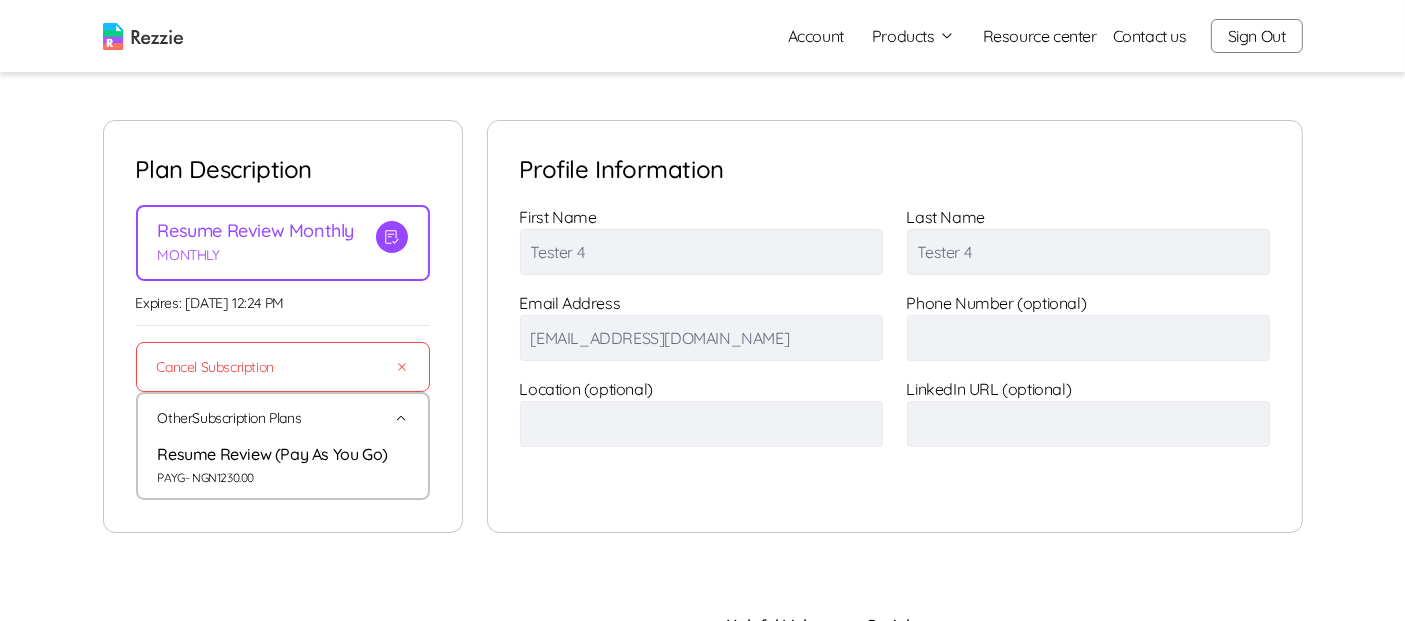 click on "Other  Subscription Plans" at bounding box center [283, 418] 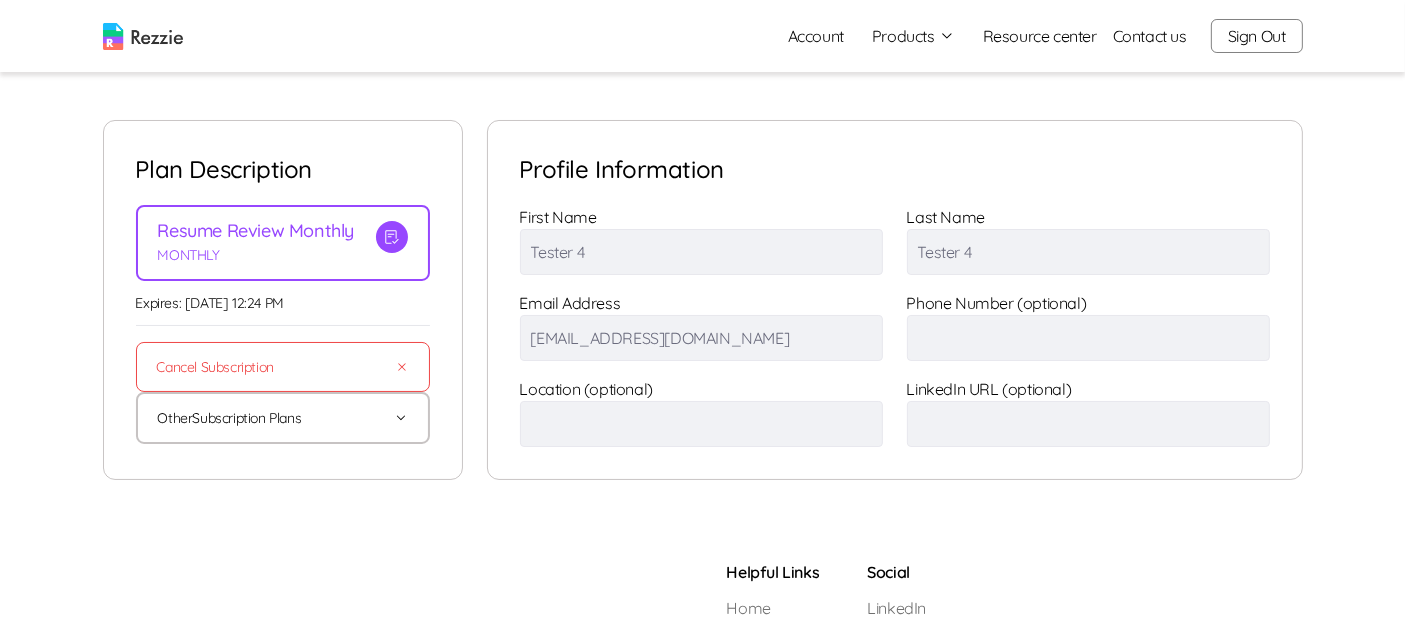 click on "Cancel Subscription" at bounding box center (283, 367) 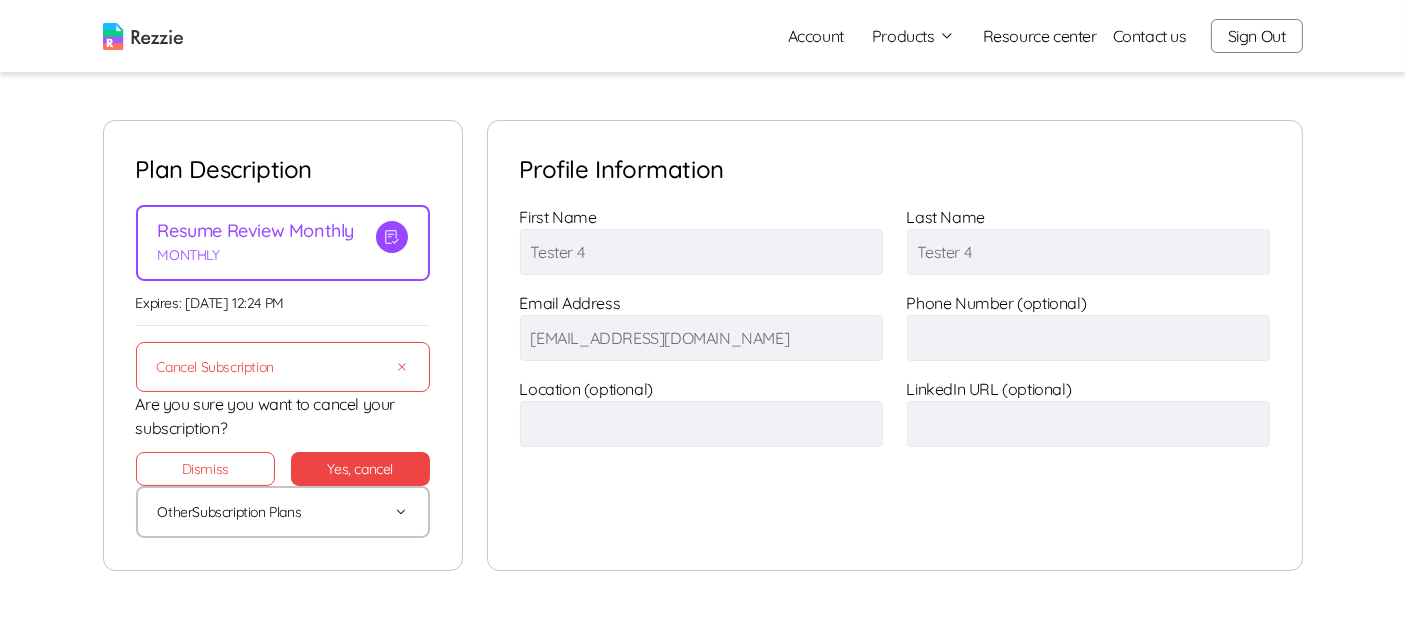 click on "Cancel Subscription" at bounding box center (283, 367) 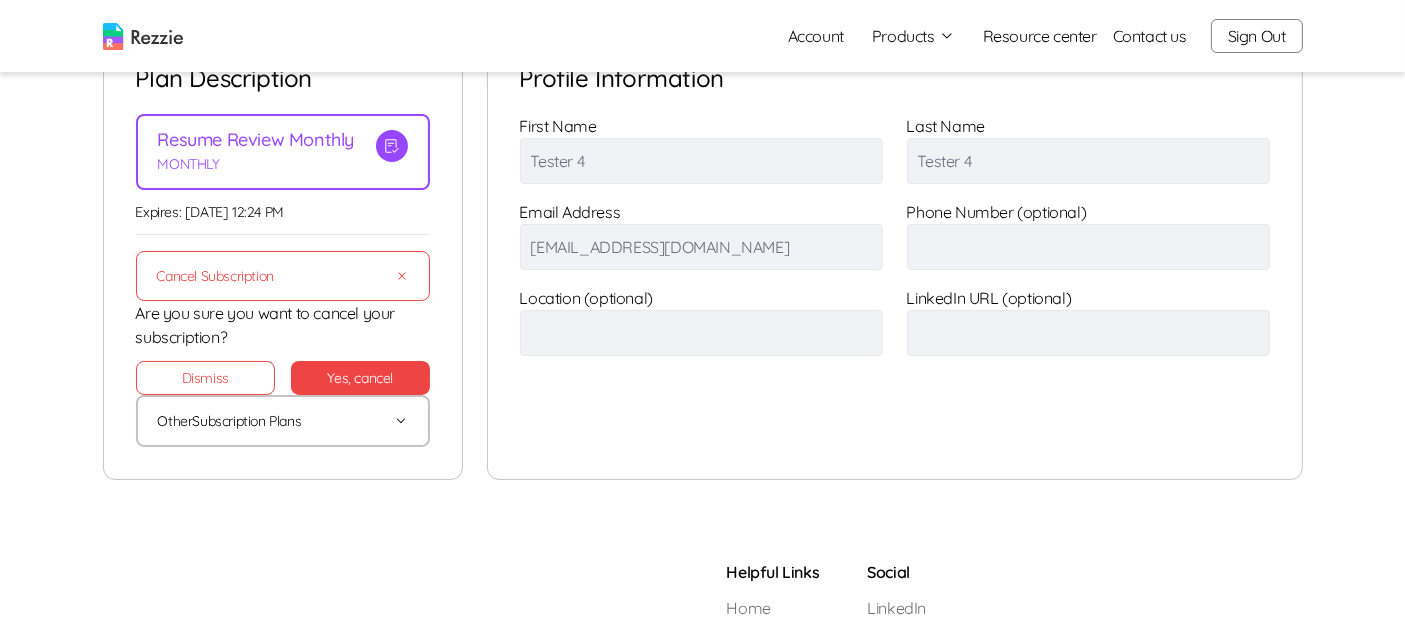 scroll, scrollTop: 92, scrollLeft: 0, axis: vertical 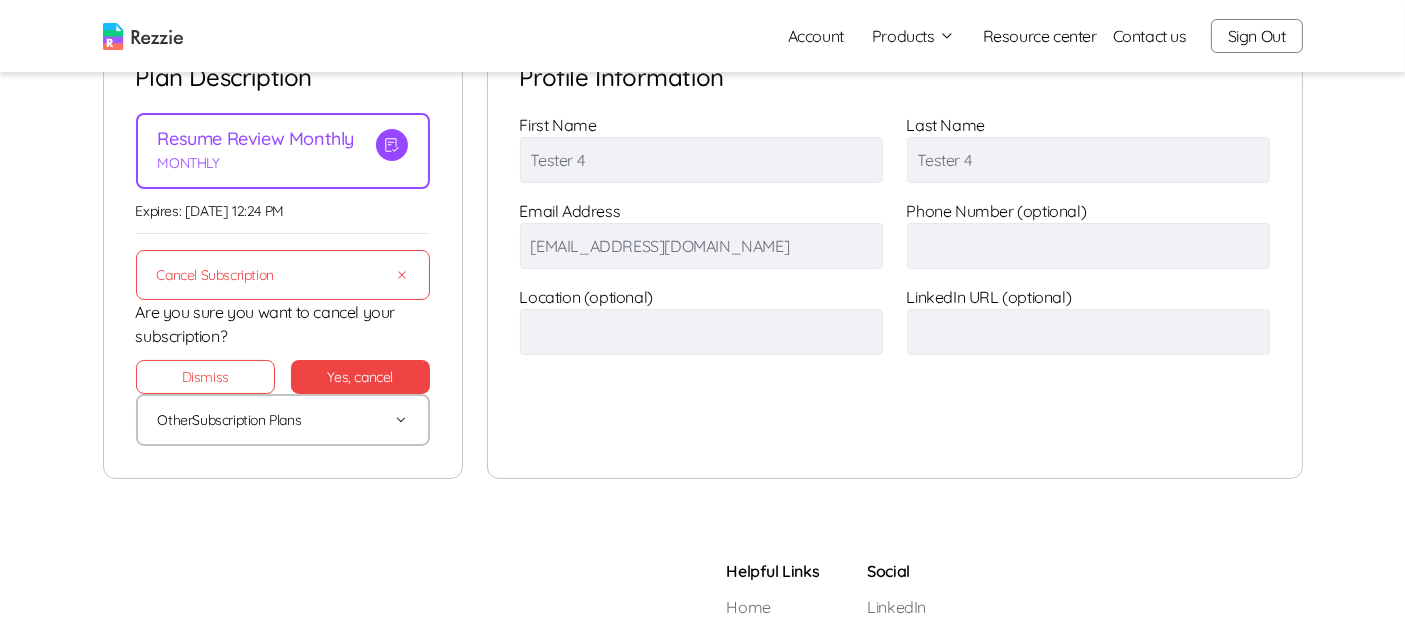 click on "Other  Subscription Plans" at bounding box center [283, 420] 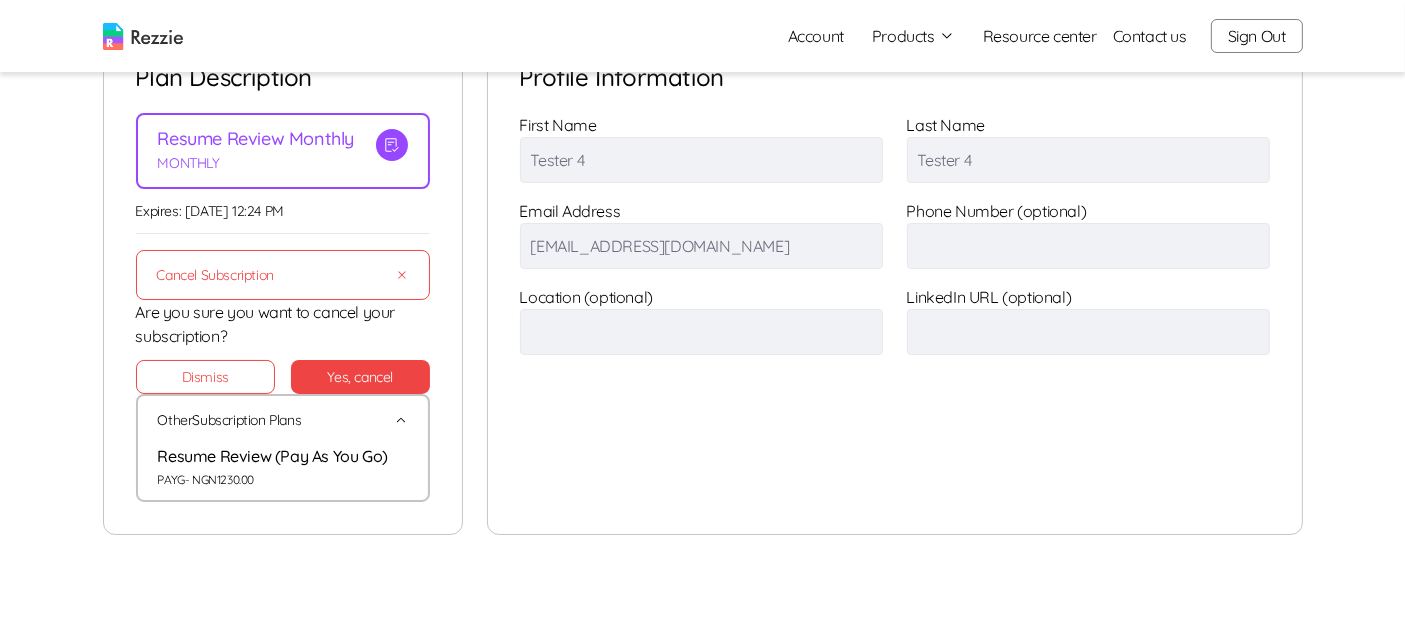 click on "Other  Subscription Plans" at bounding box center (283, 420) 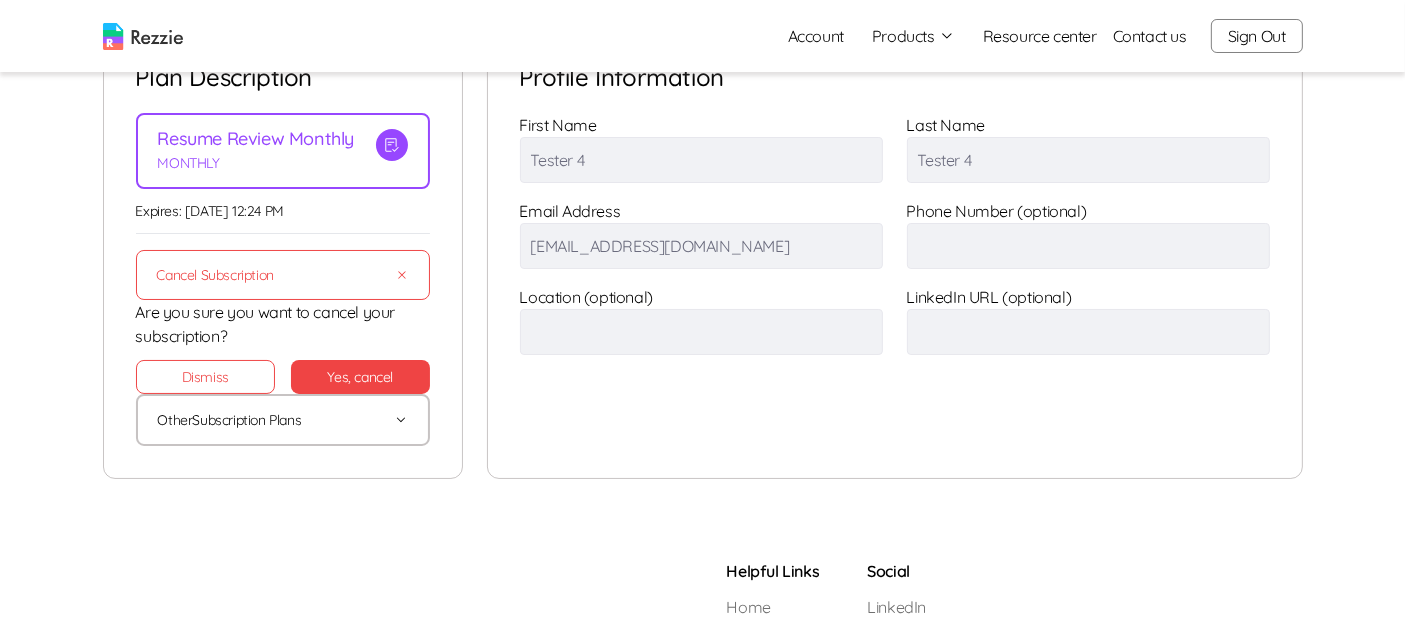 click on "Dismiss" at bounding box center [206, 377] 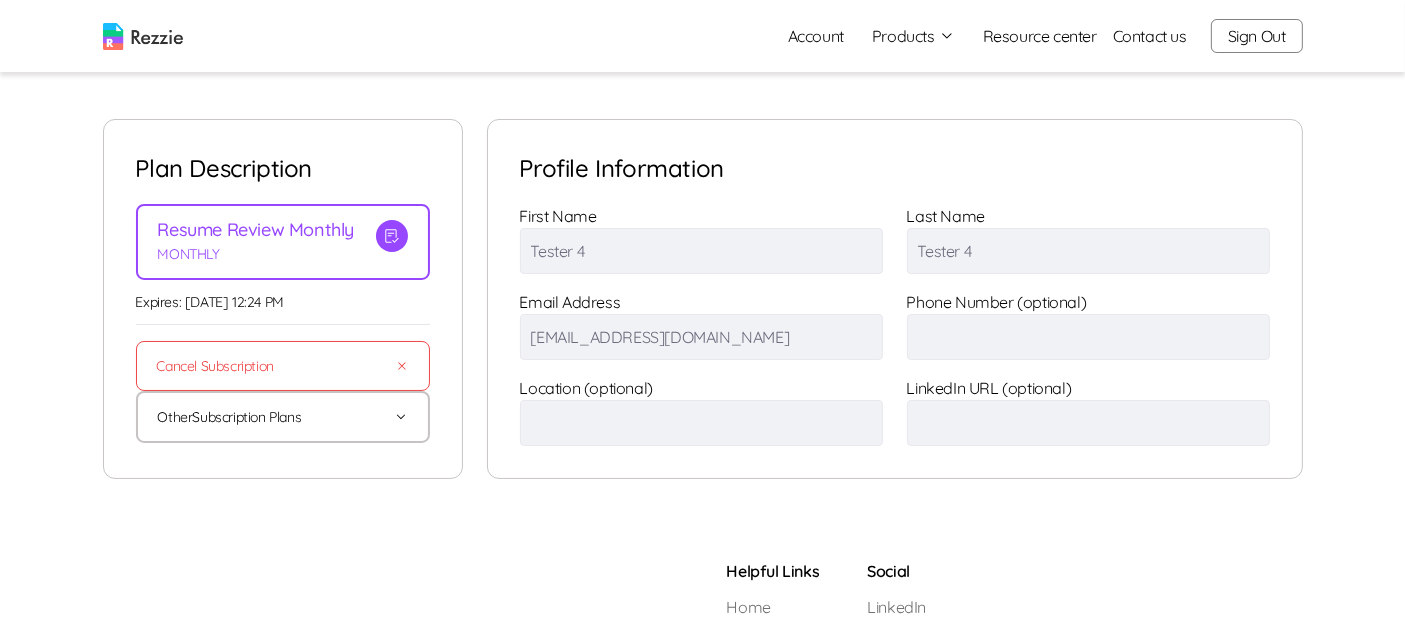 scroll, scrollTop: 0, scrollLeft: 0, axis: both 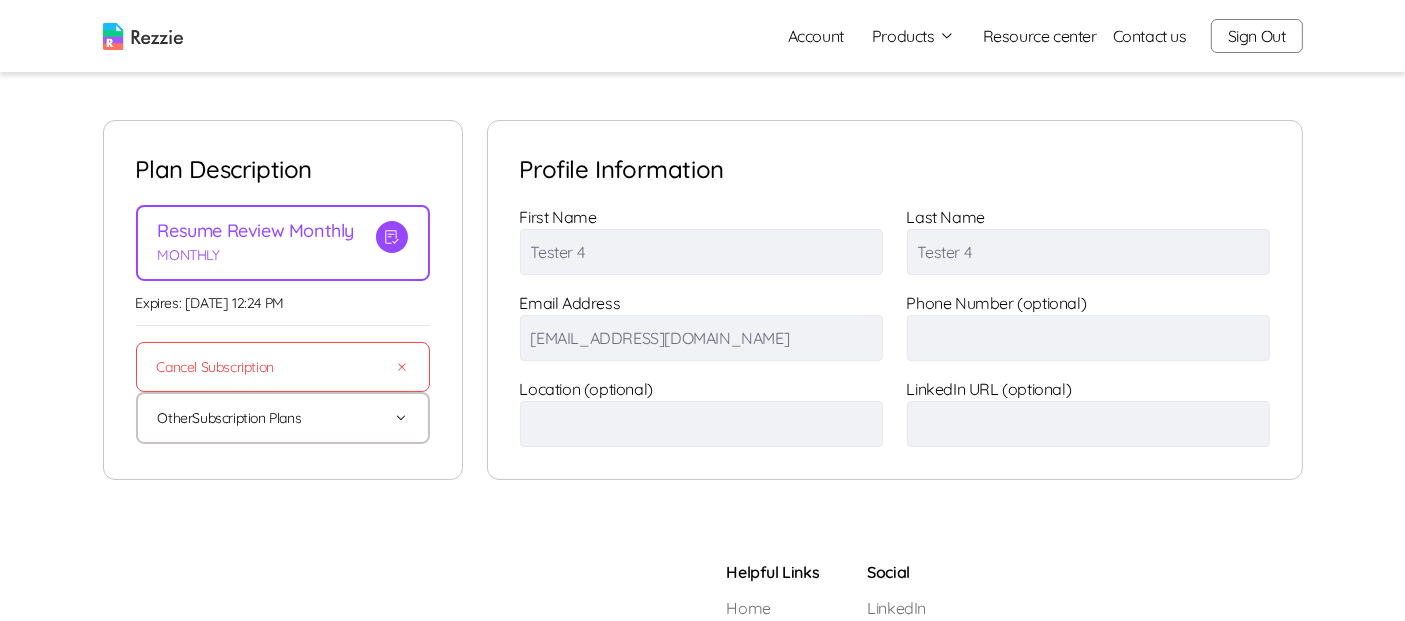 click at bounding box center [1088, 424] 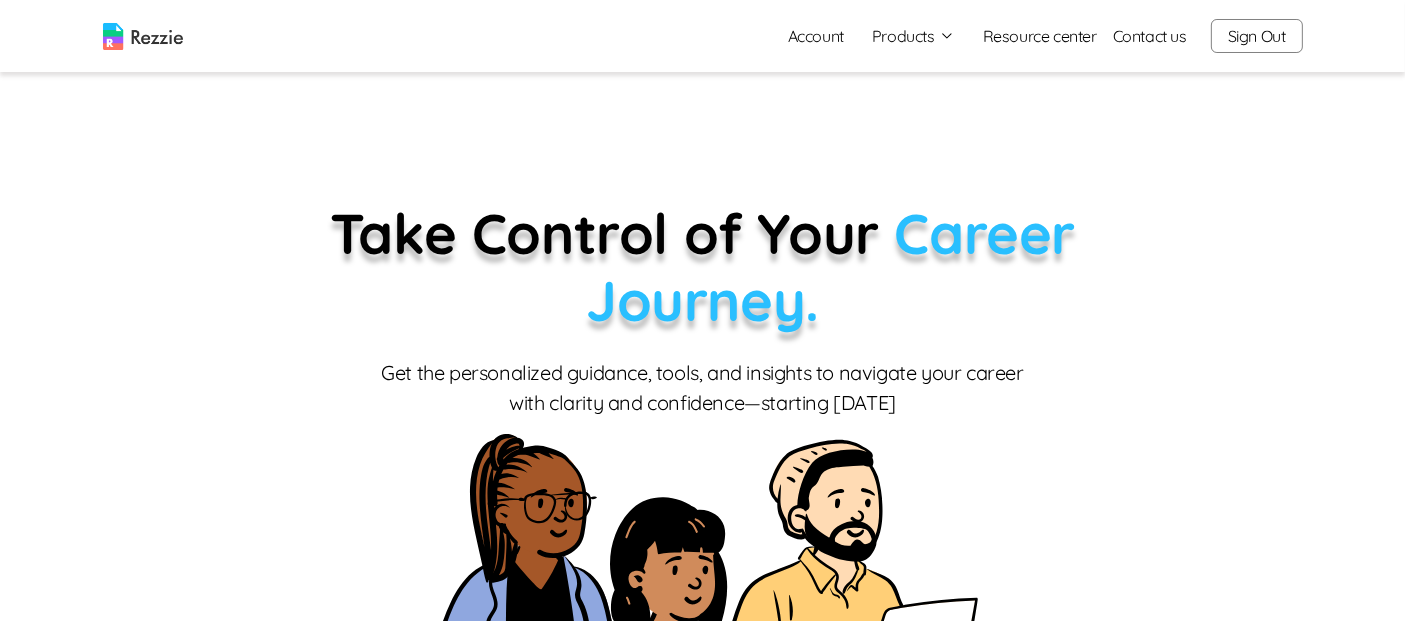 click on "Products" at bounding box center [913, 36] 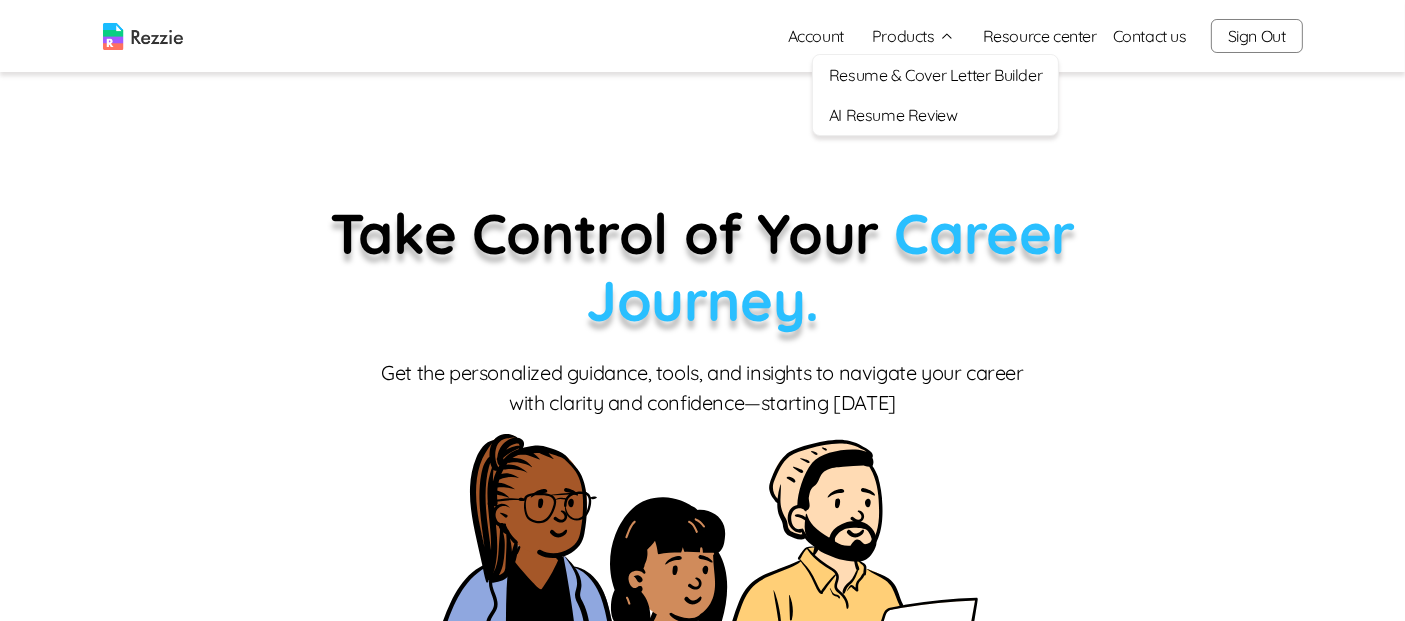 click on "Products" at bounding box center (913, 36) 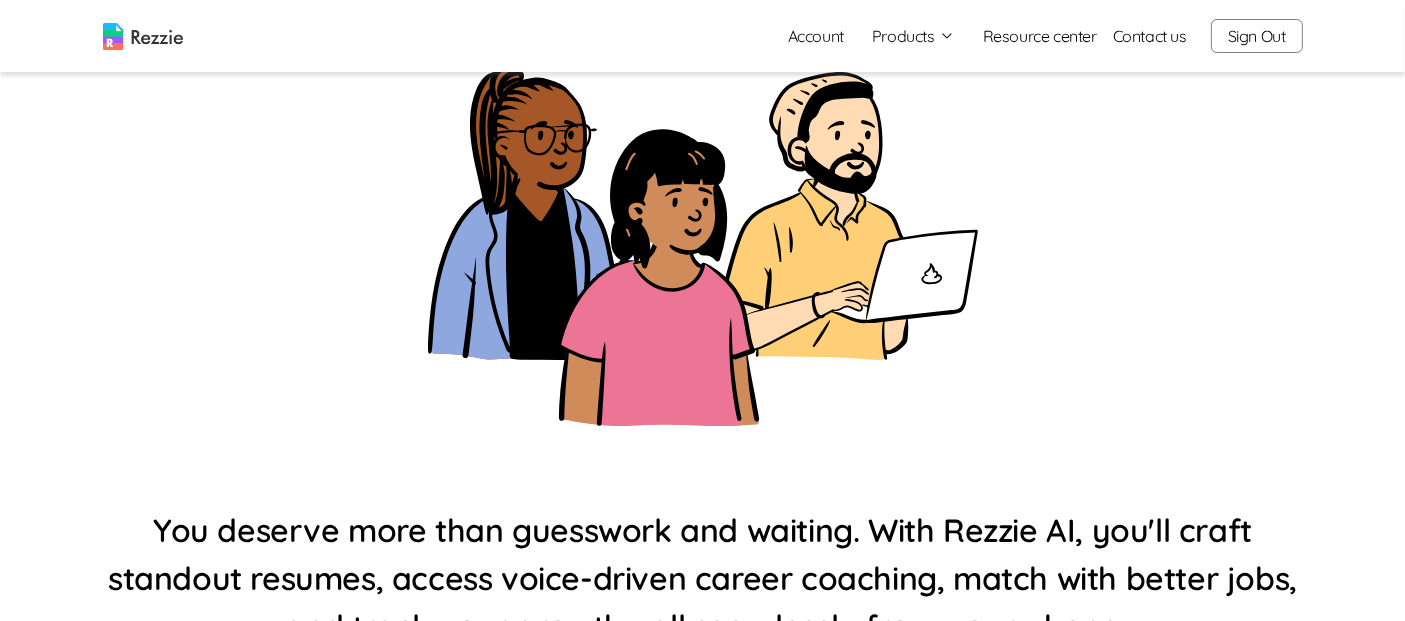 scroll, scrollTop: 0, scrollLeft: 0, axis: both 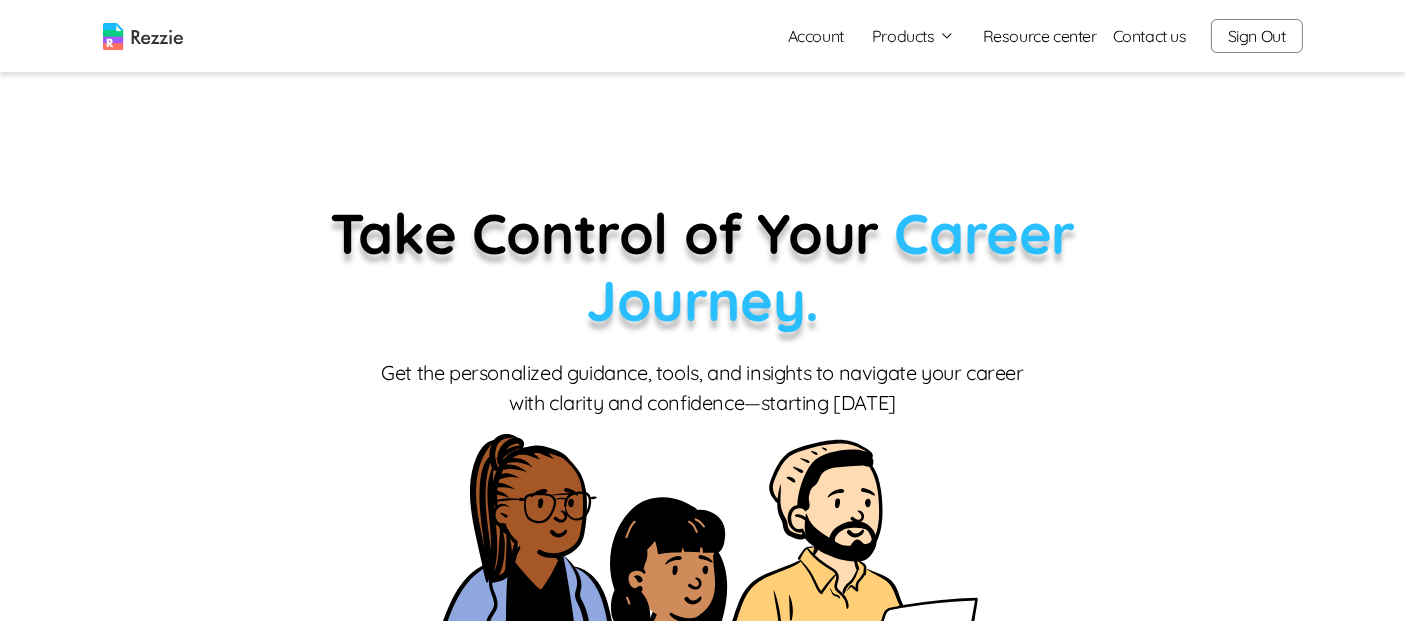 click on "Account" at bounding box center (816, 36) 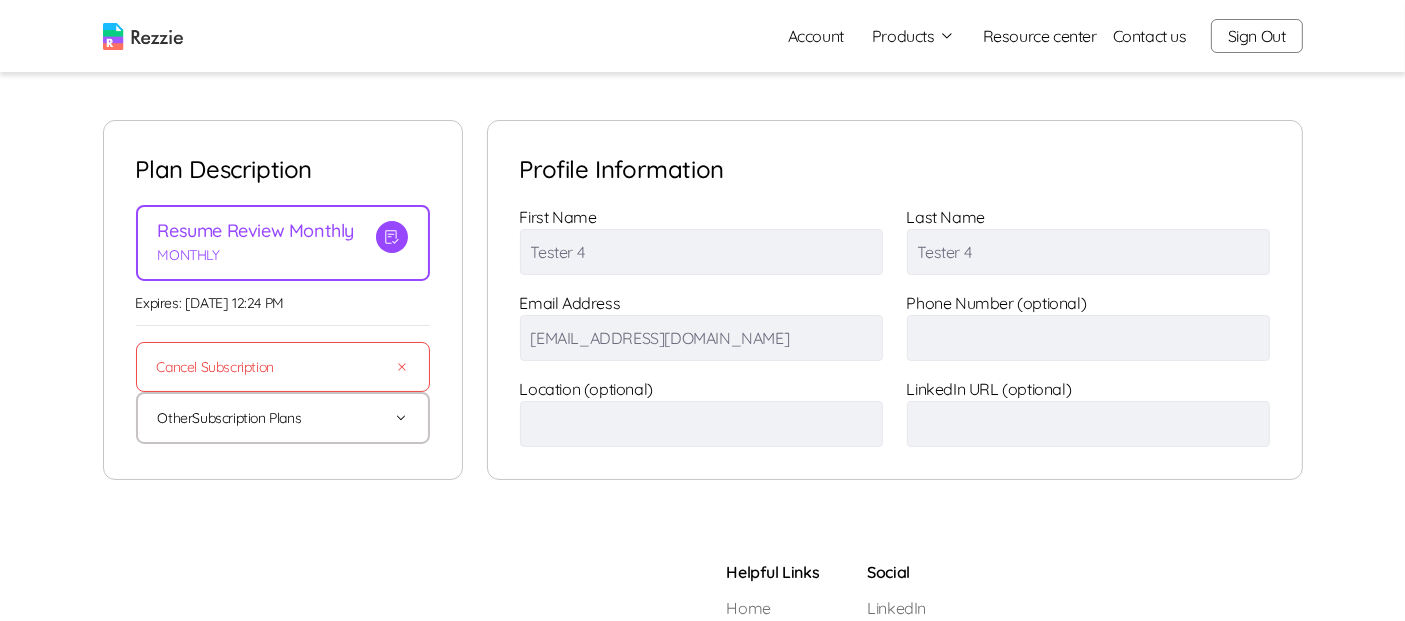 click on "Plan description Resume Review Monthly MONTHLY Expires:   [DATE] 12:24 PM Cancel Subscription  Other  Subscription Plans   Fetching plans... Resume Review (Pay As You Go) PAYG  - NGN 1230.00 Profile Information First Name Tester 4 Last Name Tester 4 Email Address [EMAIL_ADDRESS][DOMAIN_NAME] Phone Number (optional) Location (optional) LinkedIn URL (optional)" at bounding box center (702, 280) 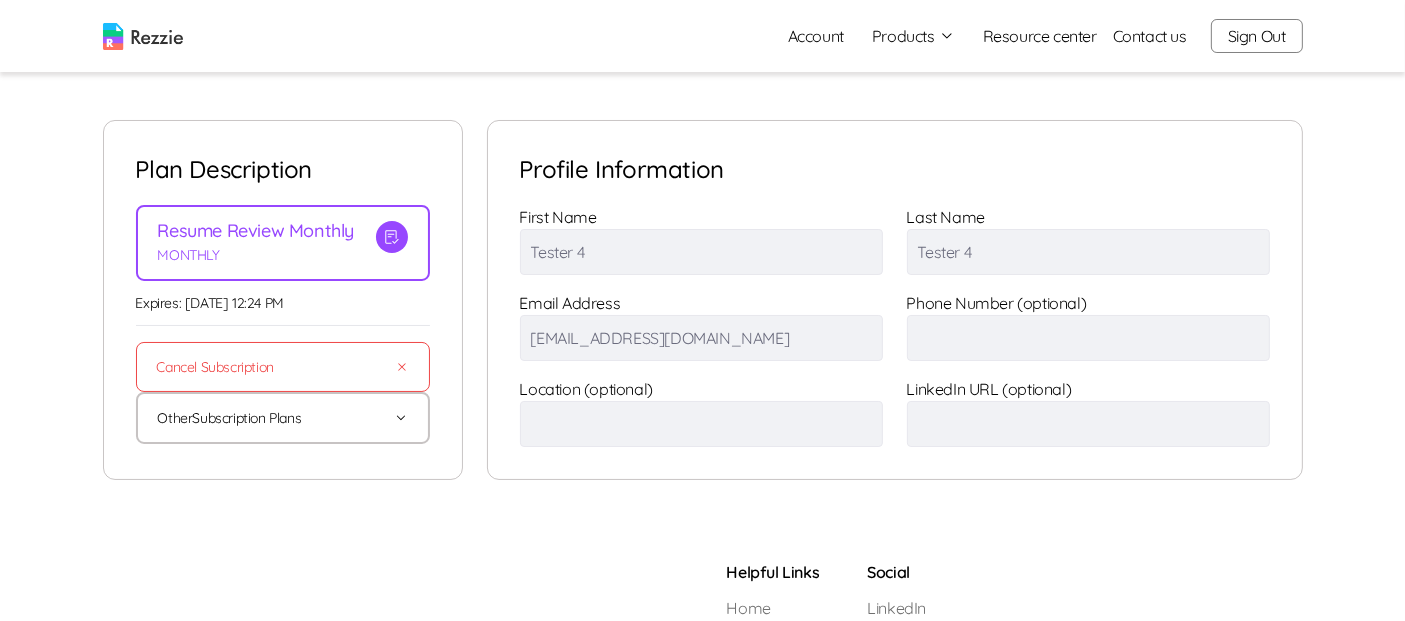 click at bounding box center [1088, 338] 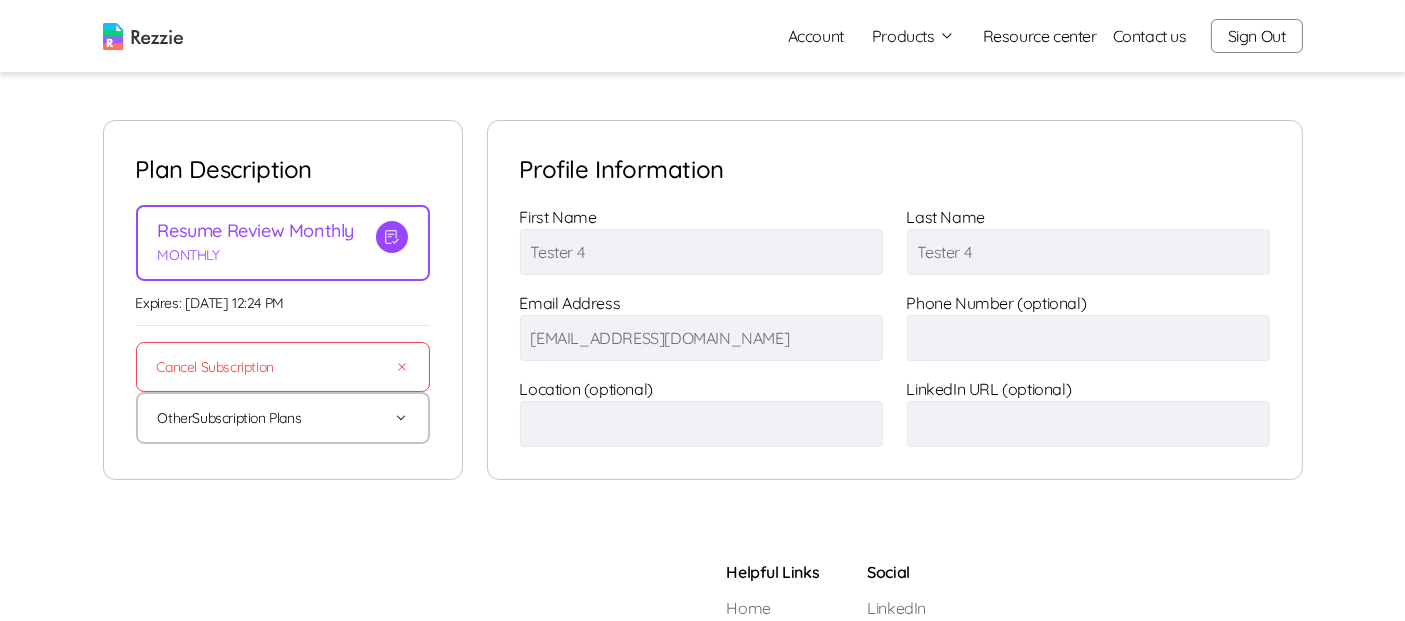 click at bounding box center (143, 36) 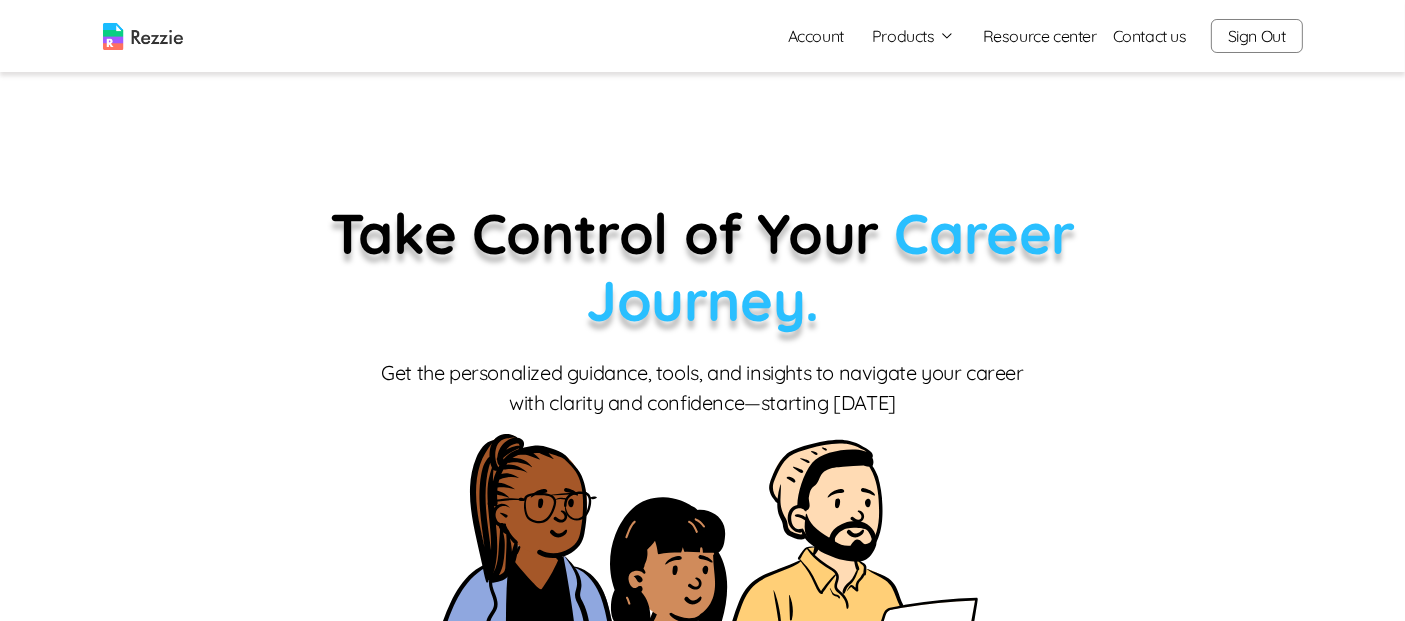 click on "Sign Out" at bounding box center [1257, 36] 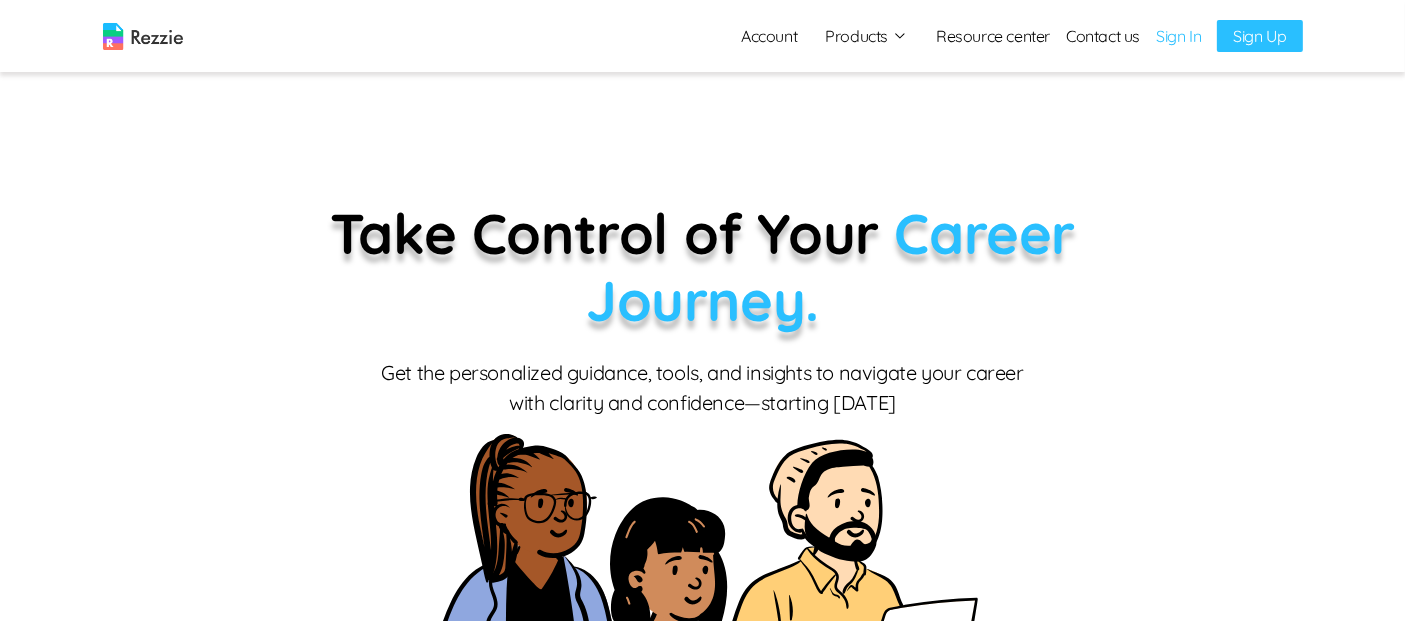click on "Take Control of Your    Career Journey. Get the personalized guidance, tools, and insights to navigate your career with clarity and confidence—starting [DATE] You deserve more than guesswork and waiting. With Rezzie AI, you'll craft standout resumes, access voice-driven career coaching, match with better jobs, and track your growth—all seamlessly from your phone Resume & Cover Letter Builder Our all-in-one Resume & Cover Letter Builder offers professionally designed templates, intuitive tools and proven tips to help you craft winning resumes and compelling cover letters tailored to diverse industries. Try for free AI Resume Review Elevate your professional profile with our AI-powered resume review tool. Our system evaluates your CV and provides real-time and actionable feedback to help you correct mistakes and polish your presentation. Try it now AI Career Coach Let us help improve your hiring chances by speaking with our personalised Artificial Intelligence driven career coach Coming soon" at bounding box center [703, 1624] 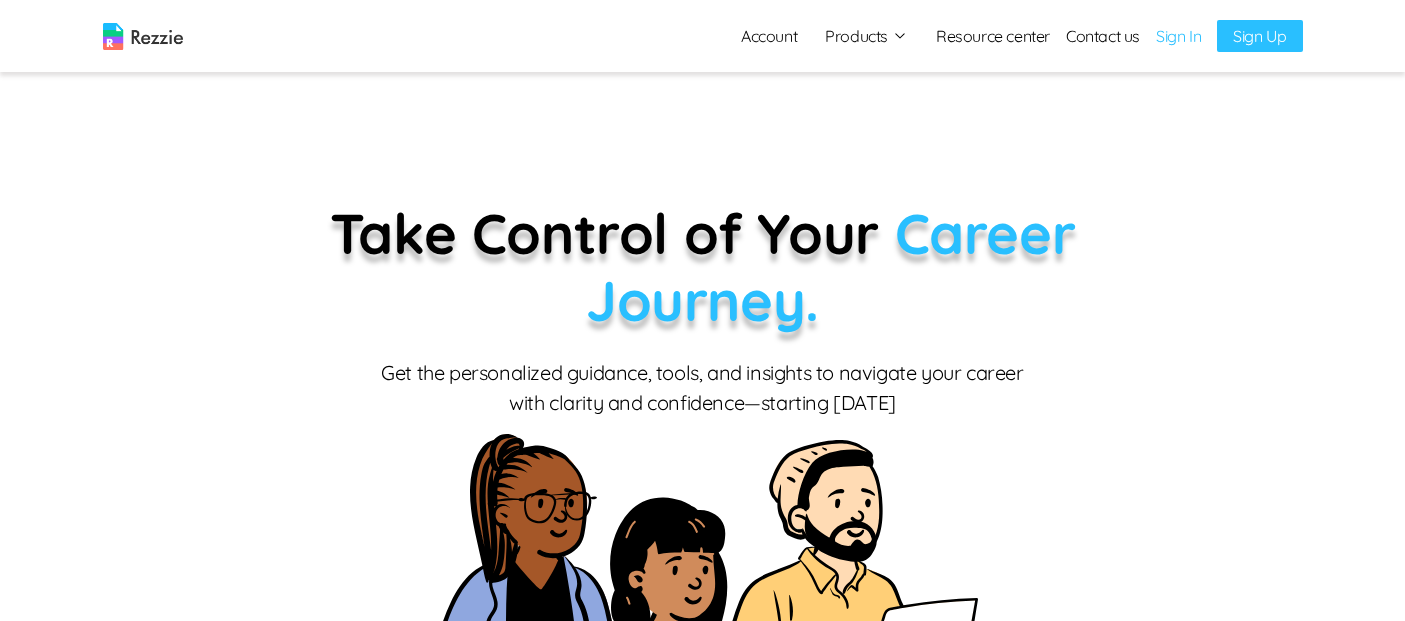scroll, scrollTop: 0, scrollLeft: 0, axis: both 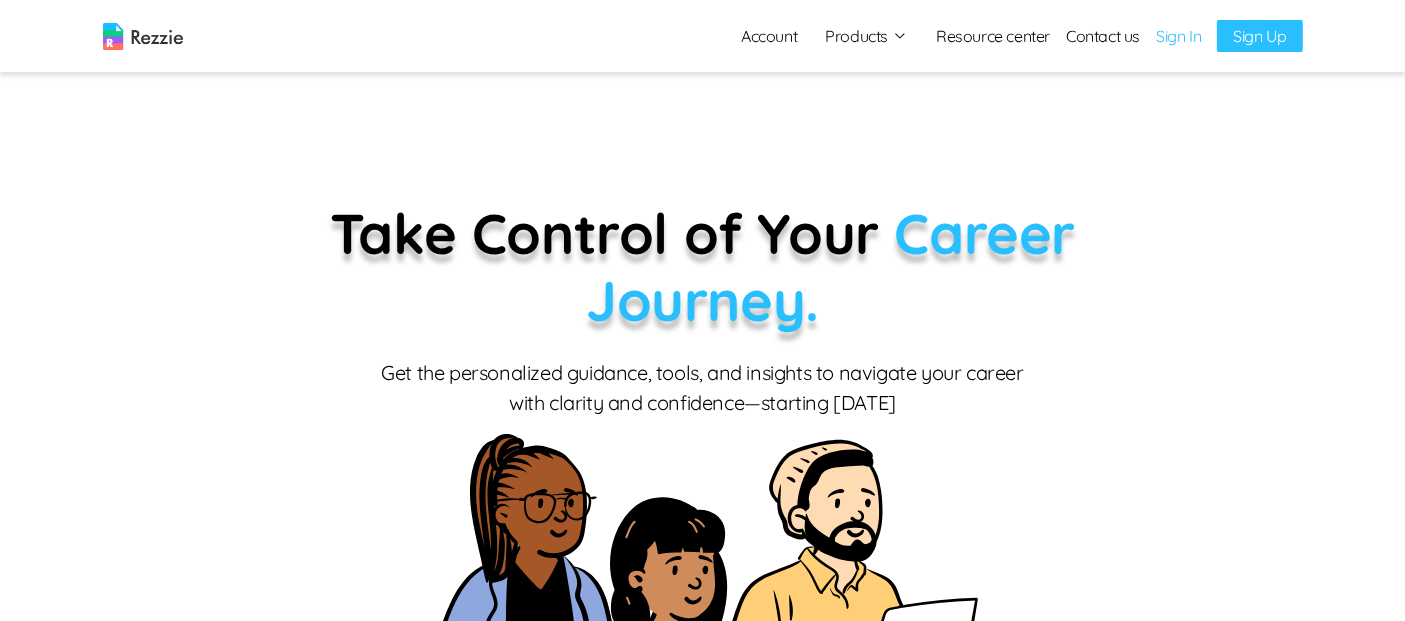 click on "Account Products Resume & Cover Letter Builder AI Resume Review Resource center Contact us Sign In Sign Up" at bounding box center [1013, 36] 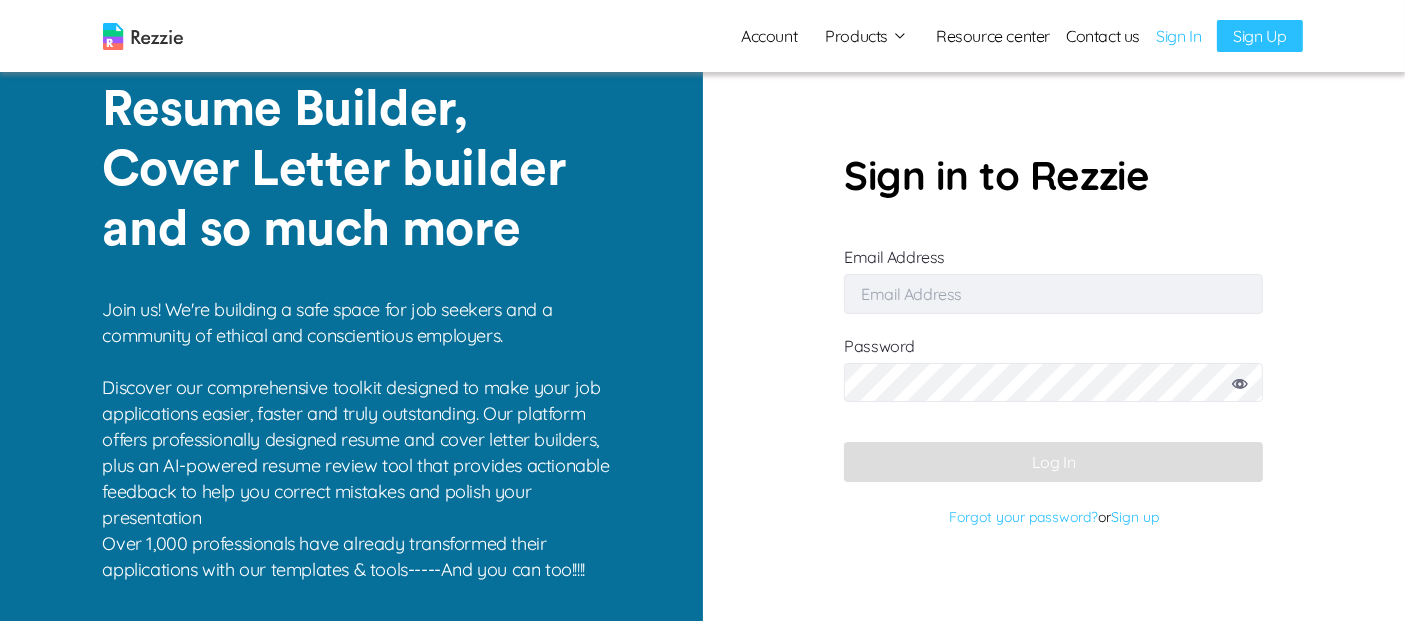 type on "[EMAIL_ADDRESS][DOMAIN_NAME]" 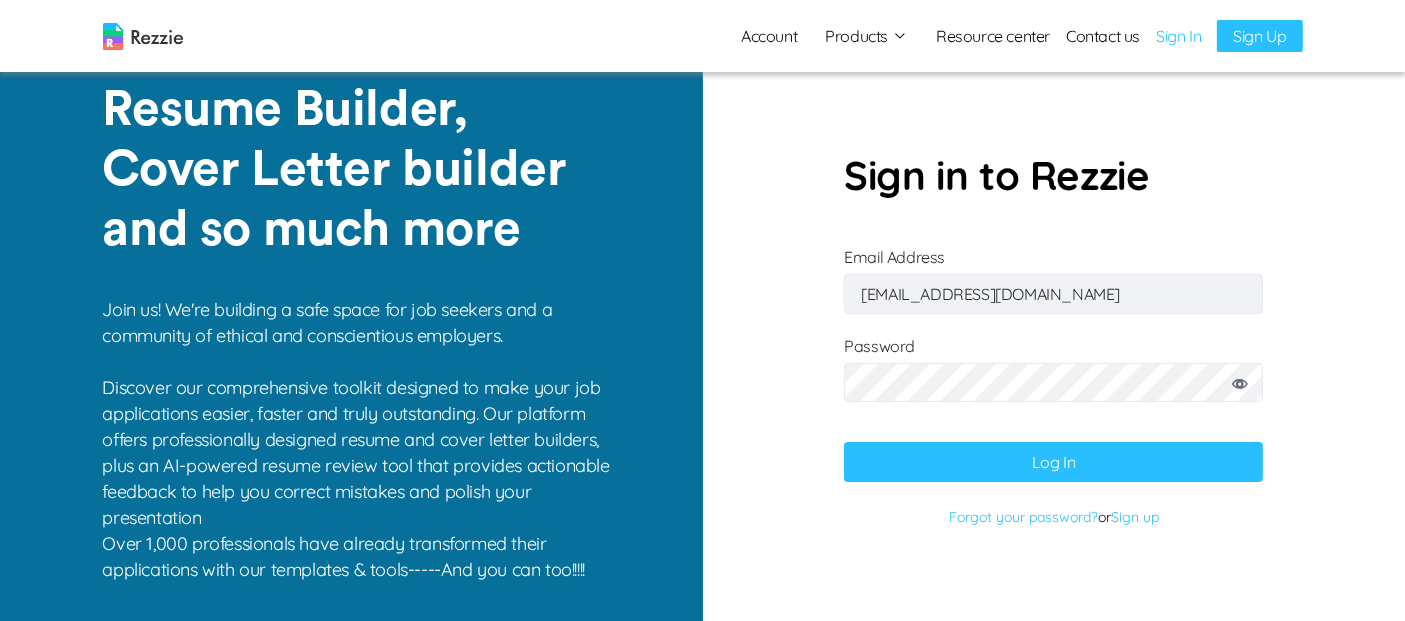 click on "Log In" at bounding box center [1053, 462] 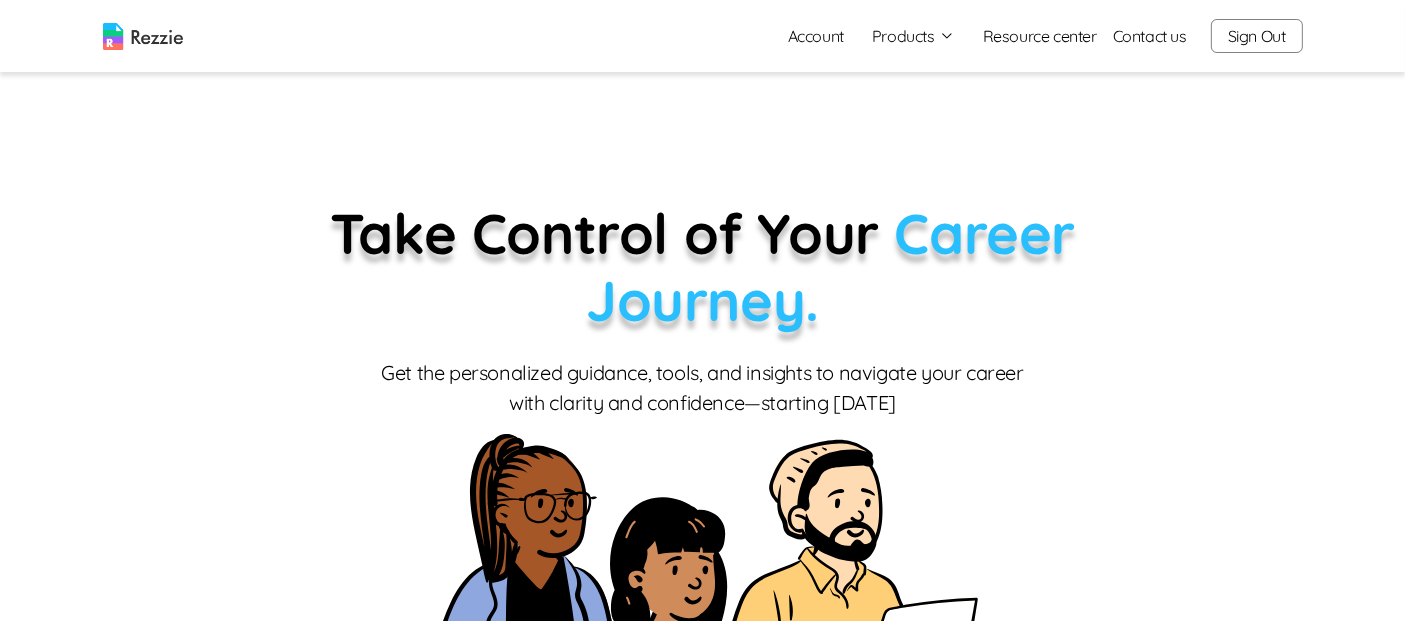 click on "Account" at bounding box center [816, 36] 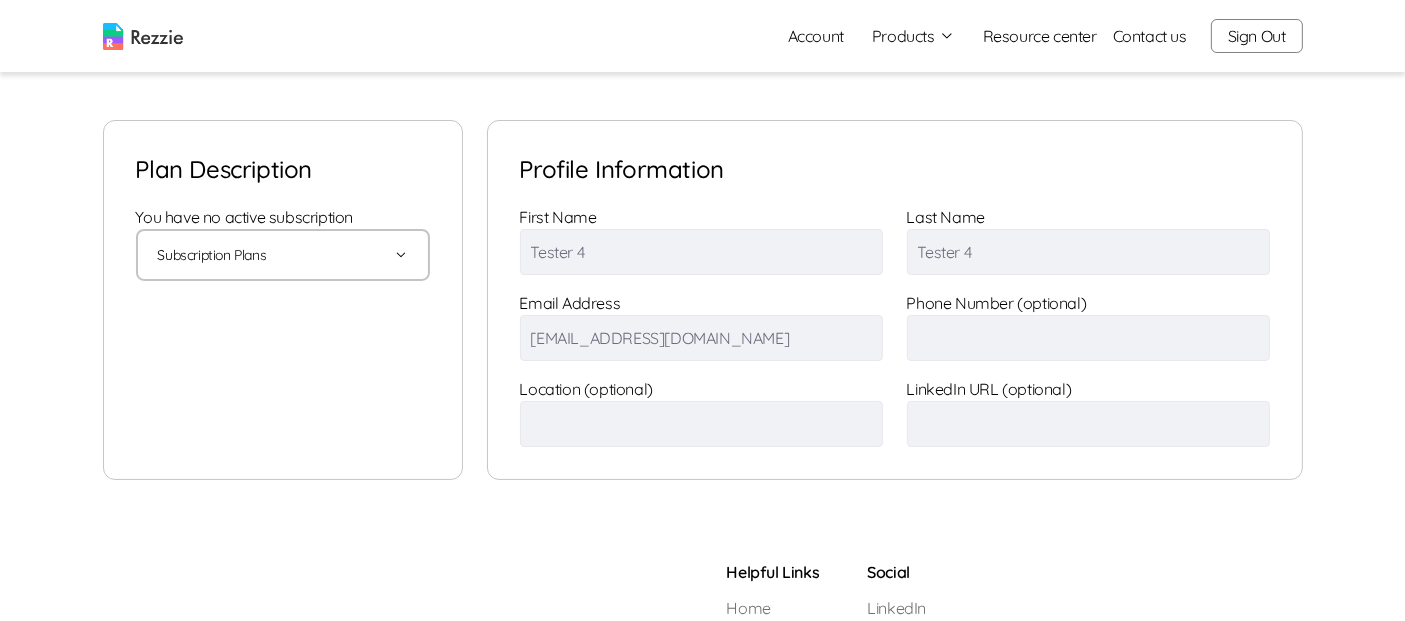 click on "Subscription Plans" at bounding box center (283, 255) 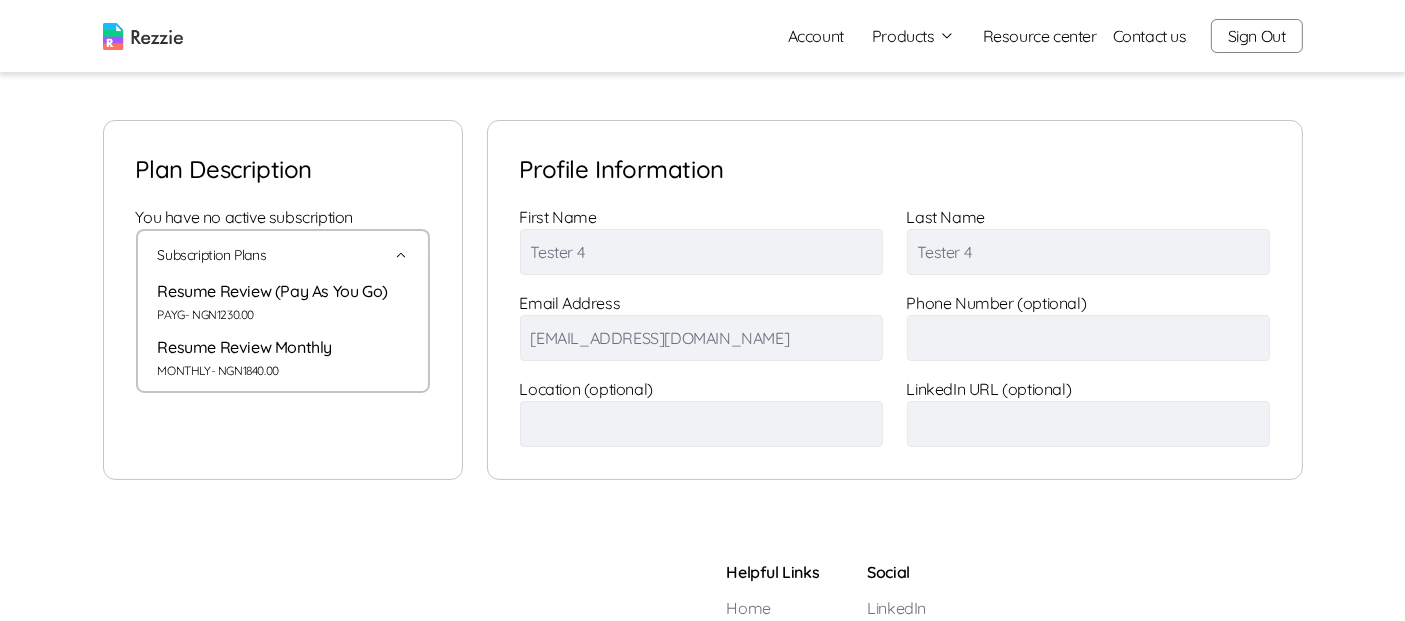 click on "Subscription Plans" at bounding box center (283, 255) 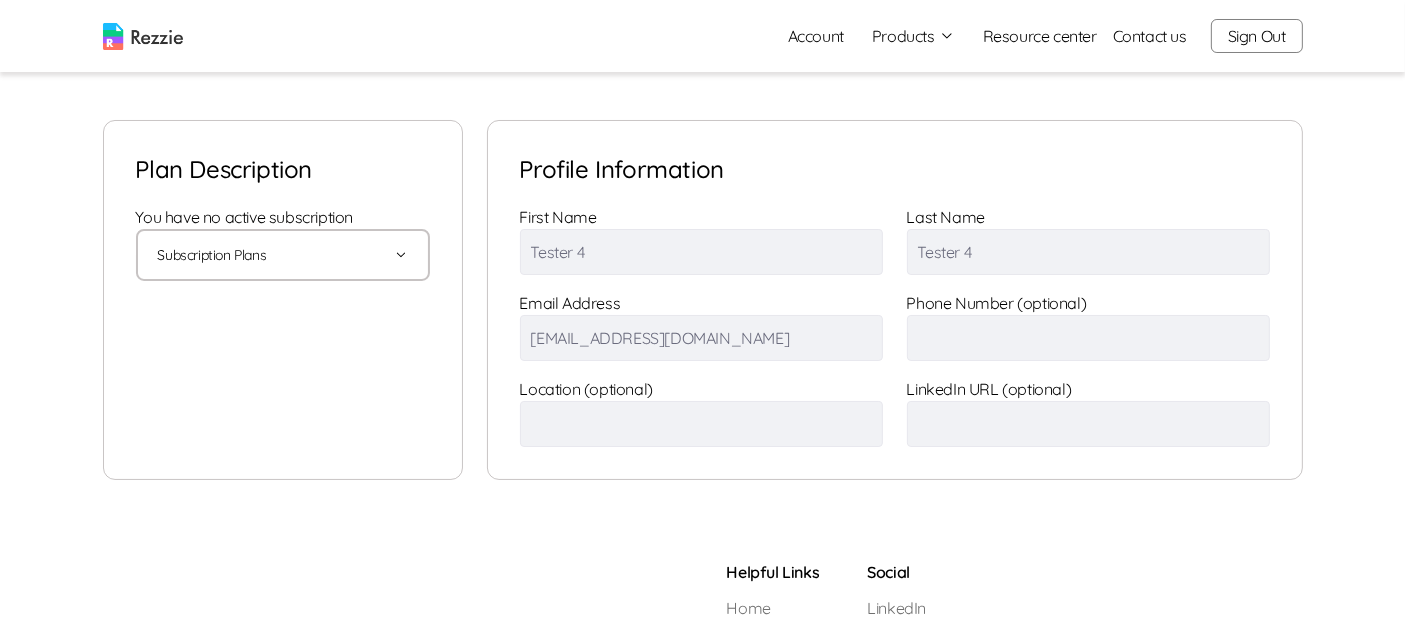 click on "Products" at bounding box center [913, 36] 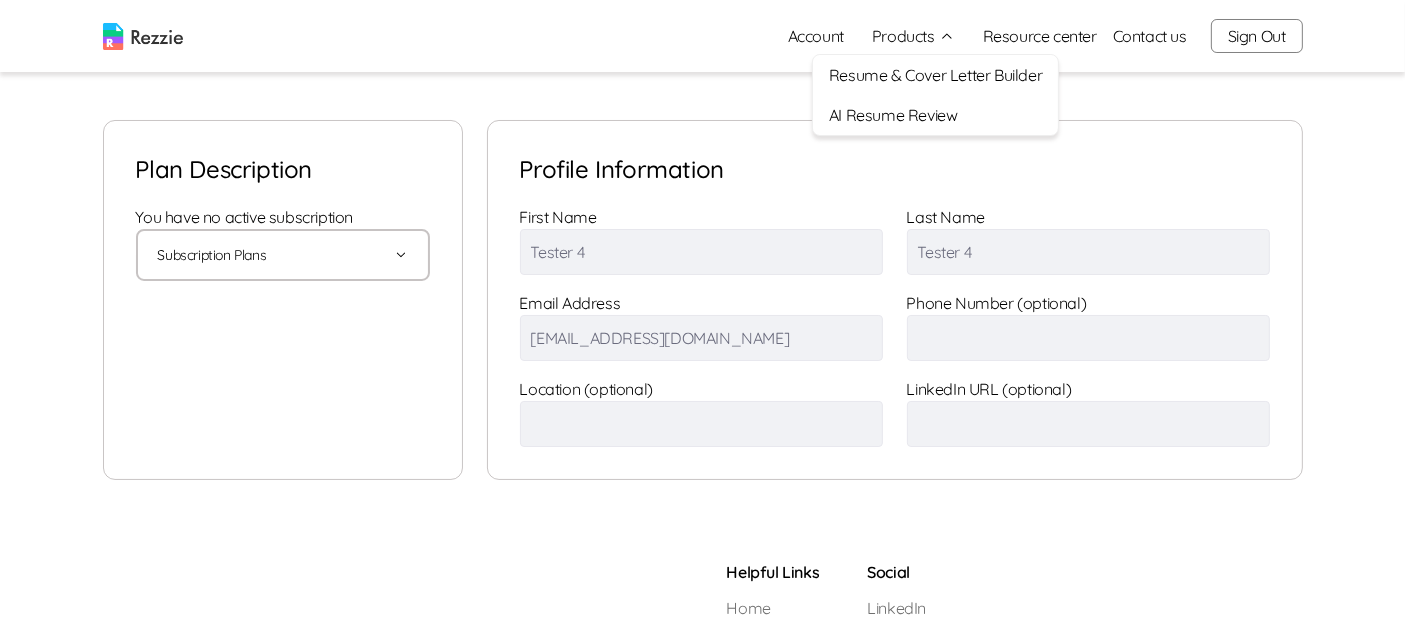 click on "AI Resume Review" at bounding box center [935, 115] 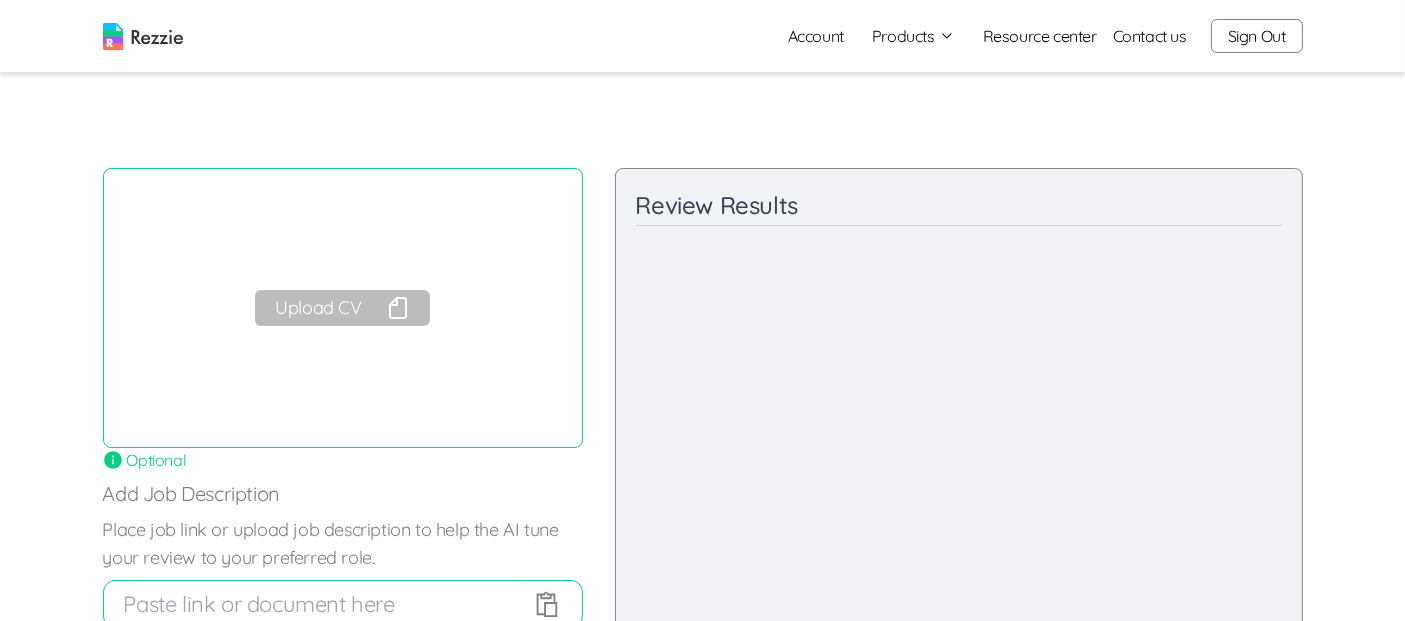 click on "Upload CV" at bounding box center [342, 308] 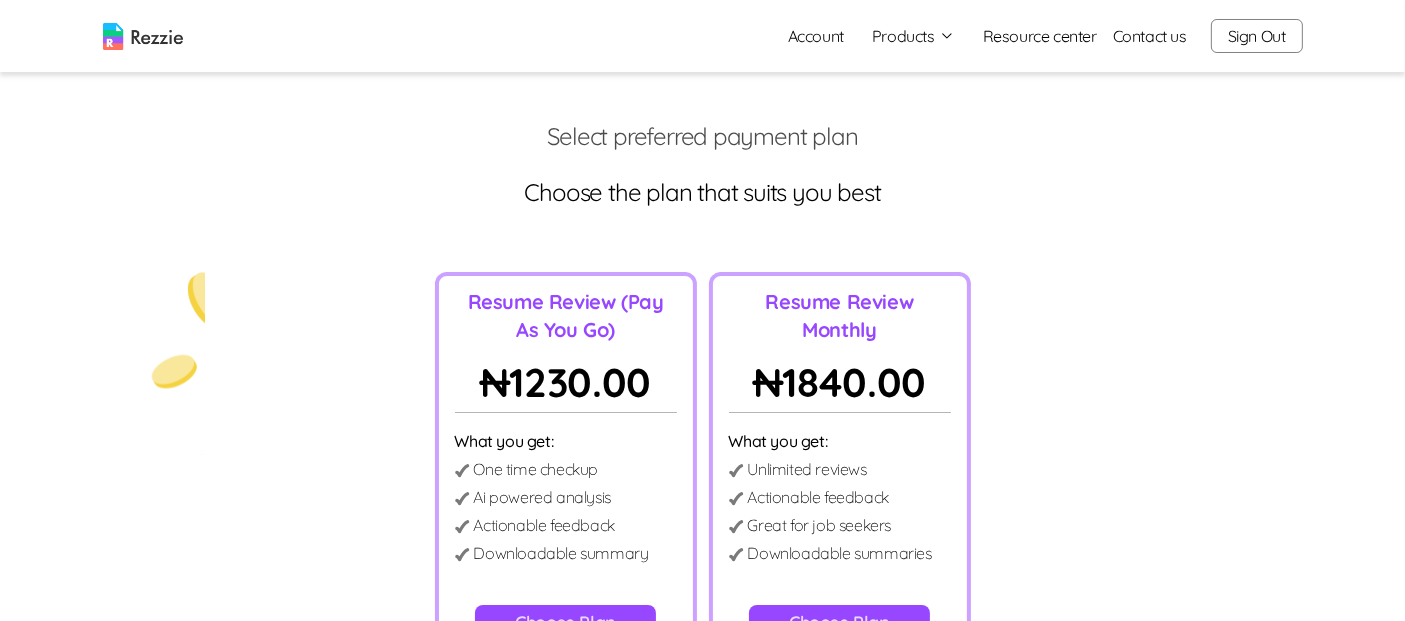 click on "Products" at bounding box center [913, 36] 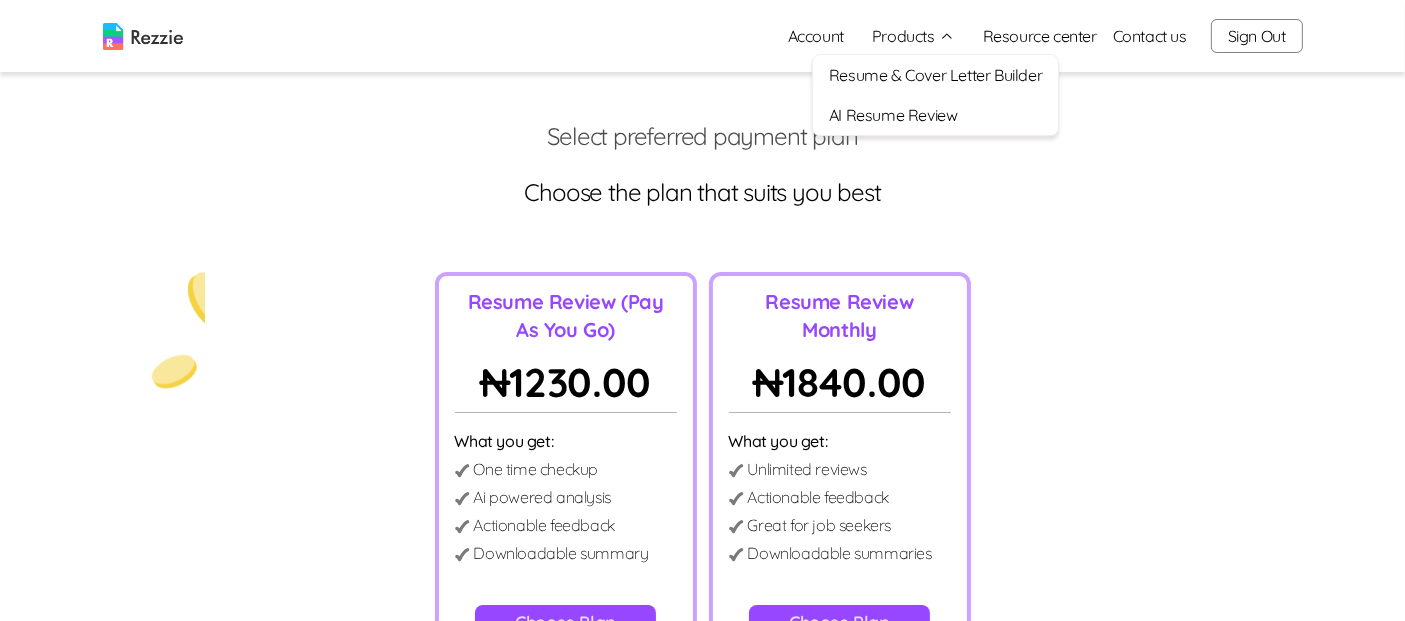 click on "Account" at bounding box center (816, 36) 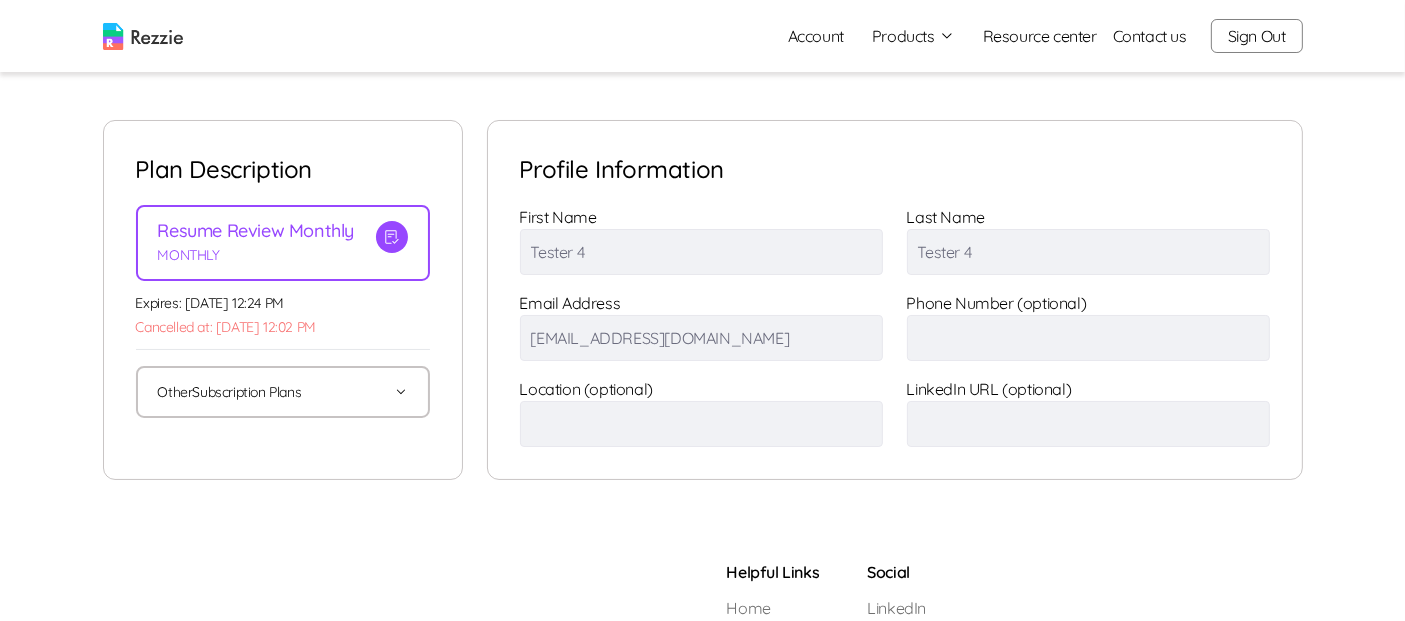 click on "Other  Subscription Plans" at bounding box center [283, 392] 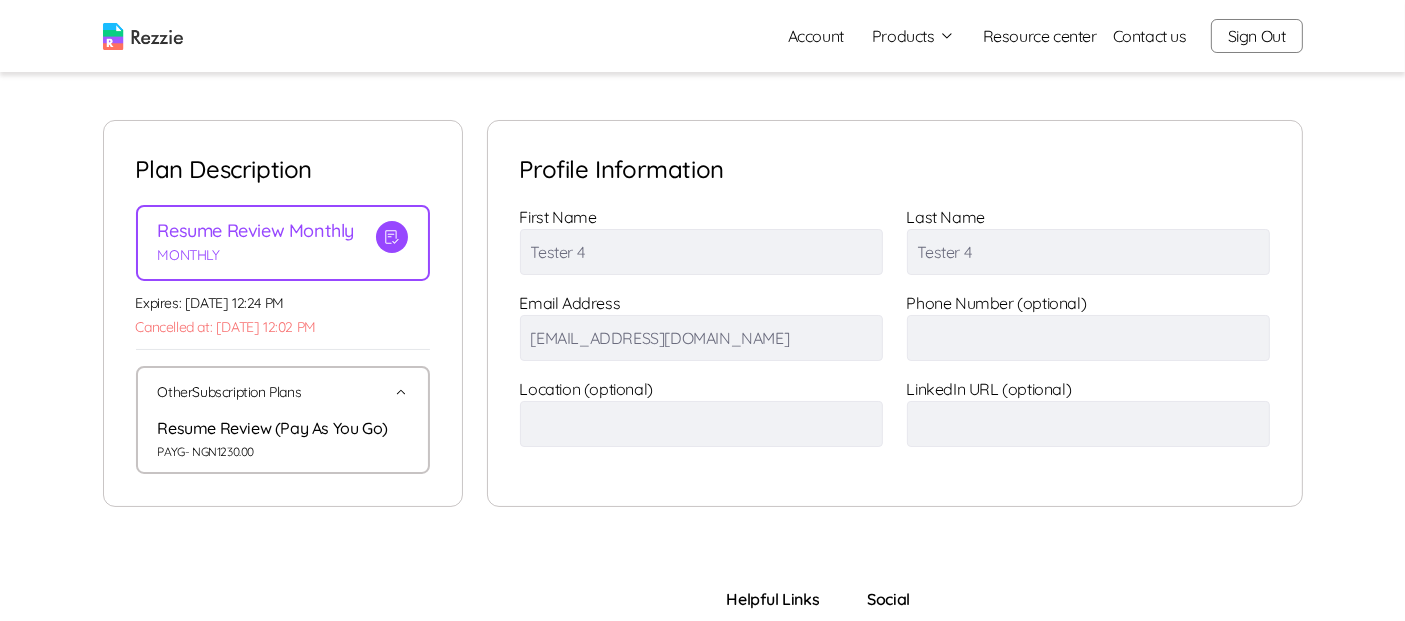 click on "Other  Subscription Plans" at bounding box center [283, 392] 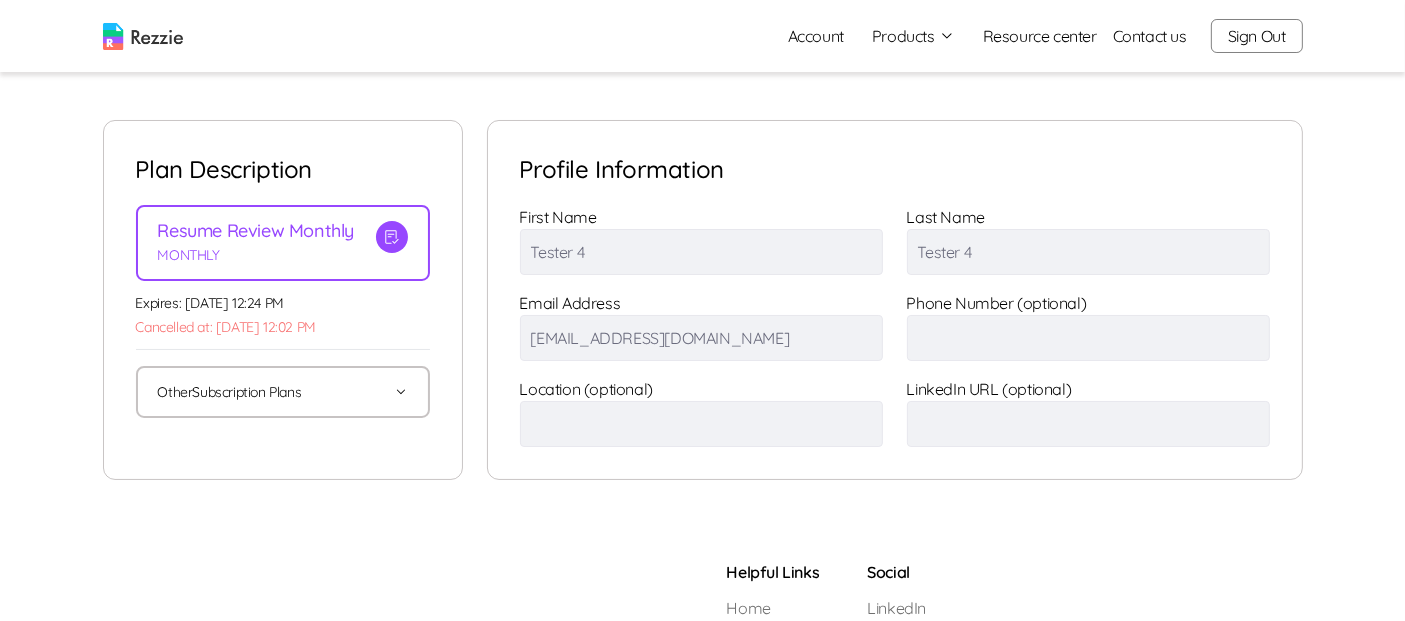 click on "Sign Out" at bounding box center [1257, 36] 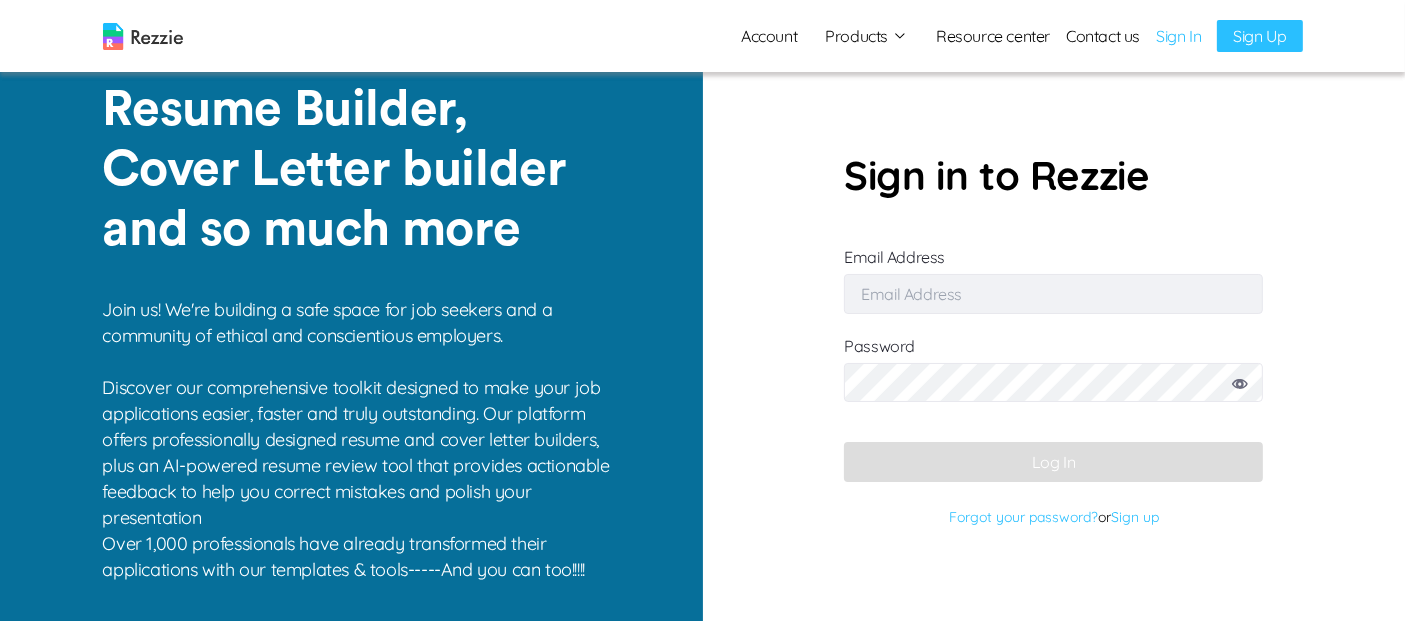 type on "[EMAIL_ADDRESS][DOMAIN_NAME]" 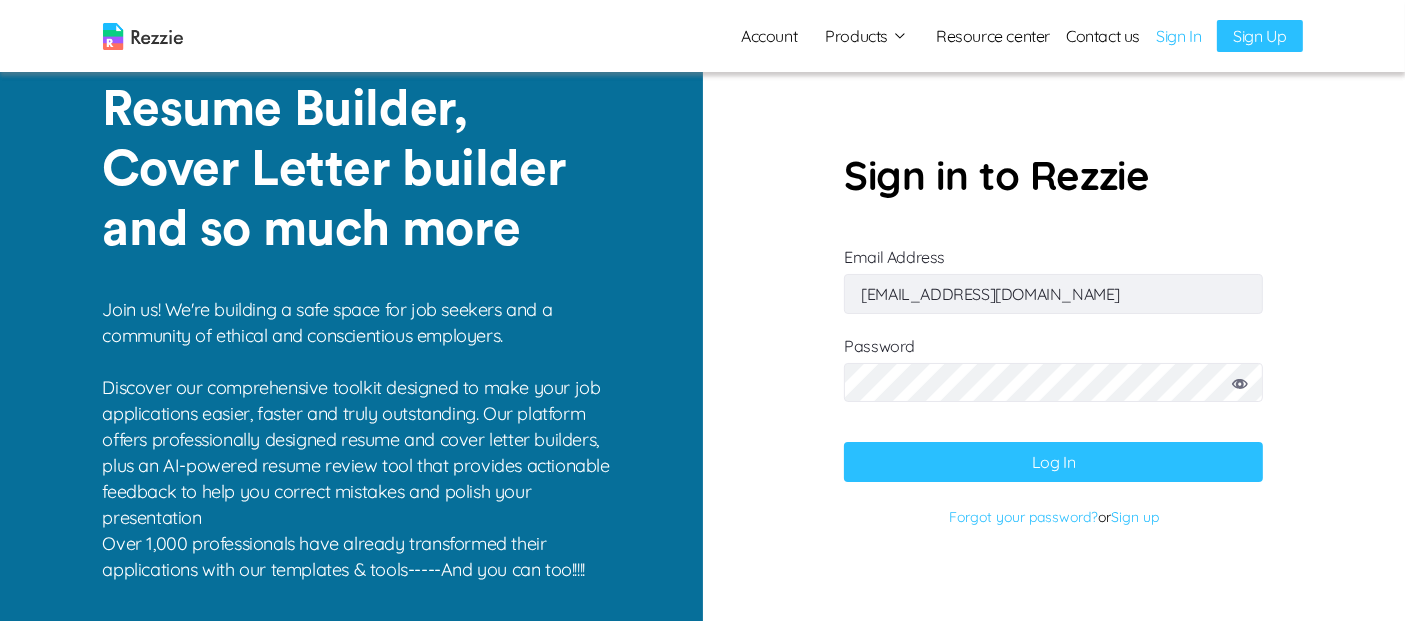 click on "[EMAIL_ADDRESS][DOMAIN_NAME]" at bounding box center (1053, 294) 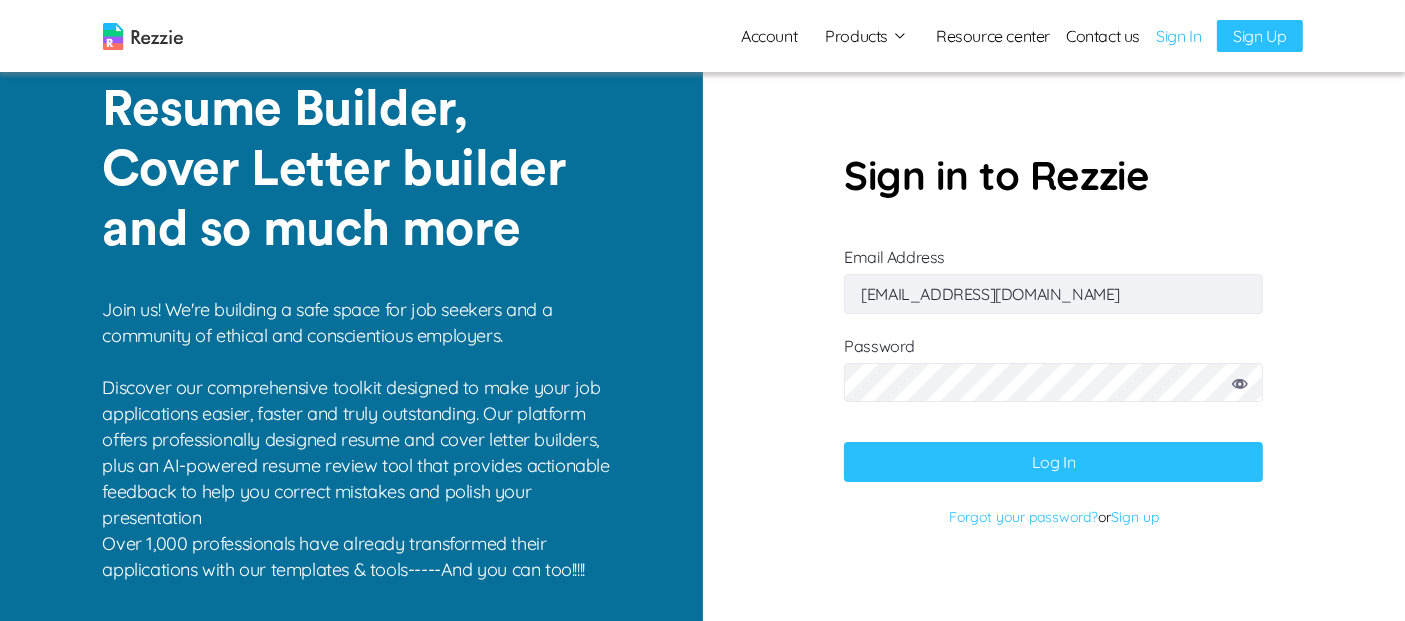 click 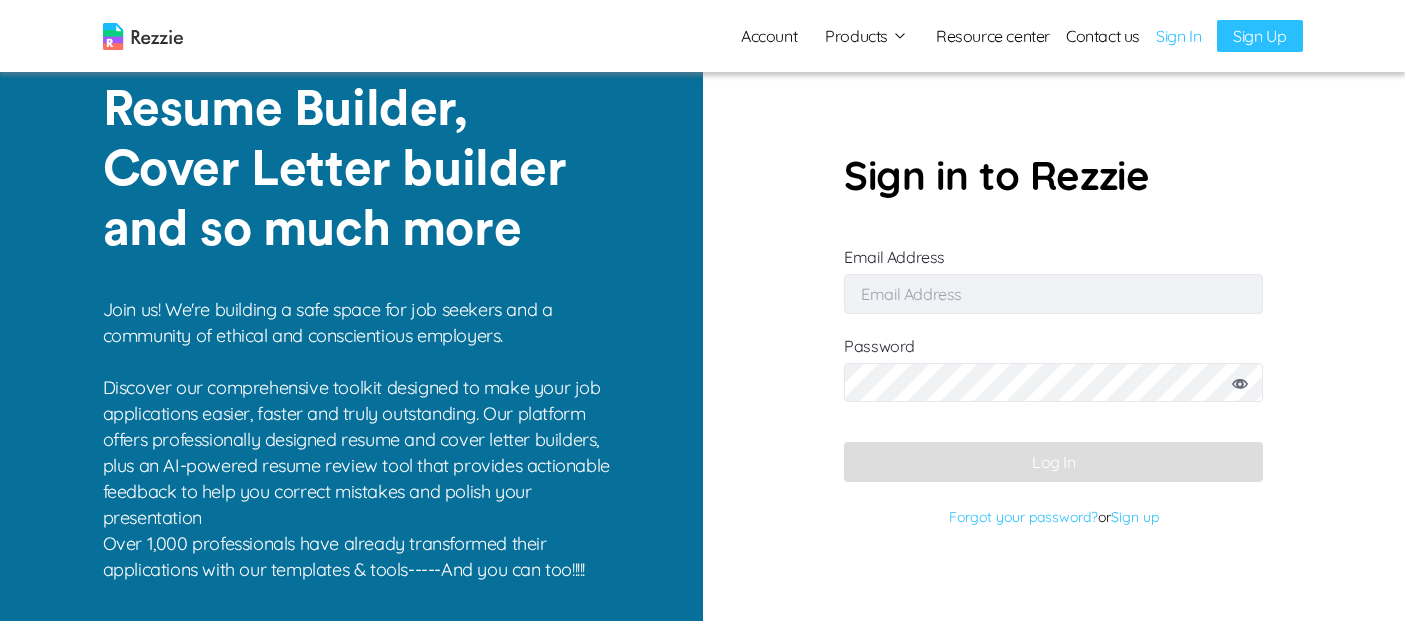 scroll, scrollTop: 0, scrollLeft: 0, axis: both 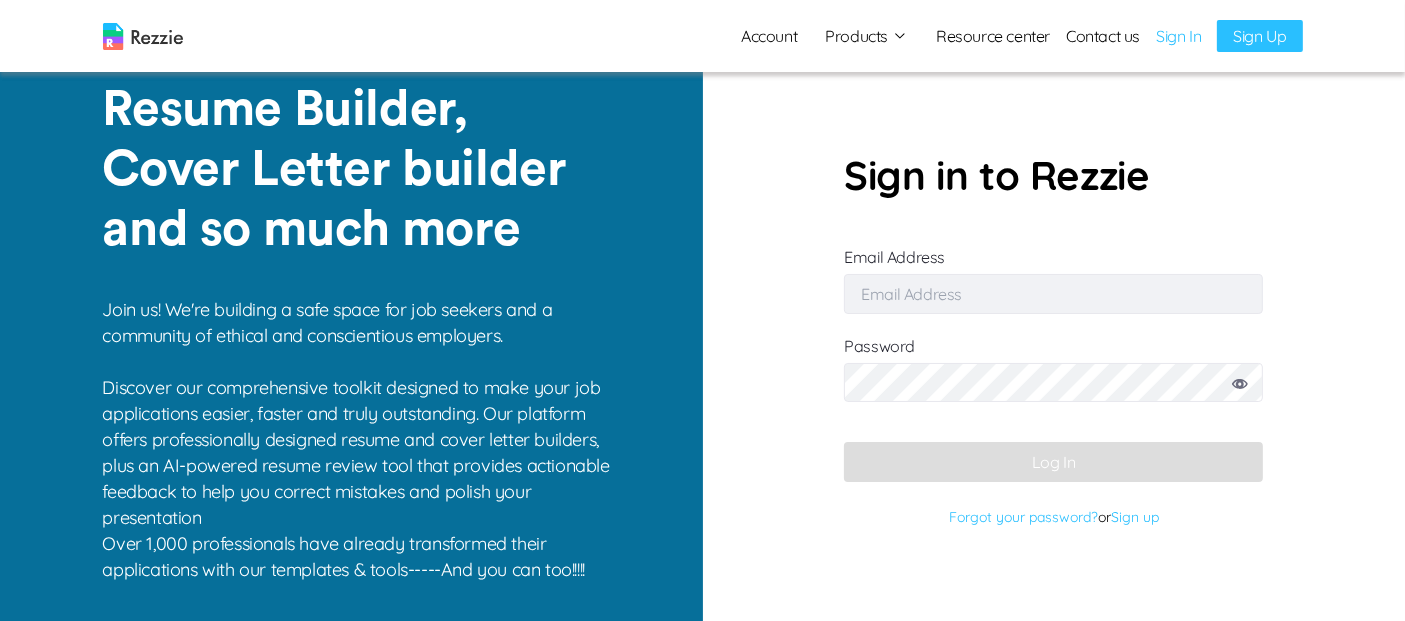 type on "[EMAIL_ADDRESS][DOMAIN_NAME]" 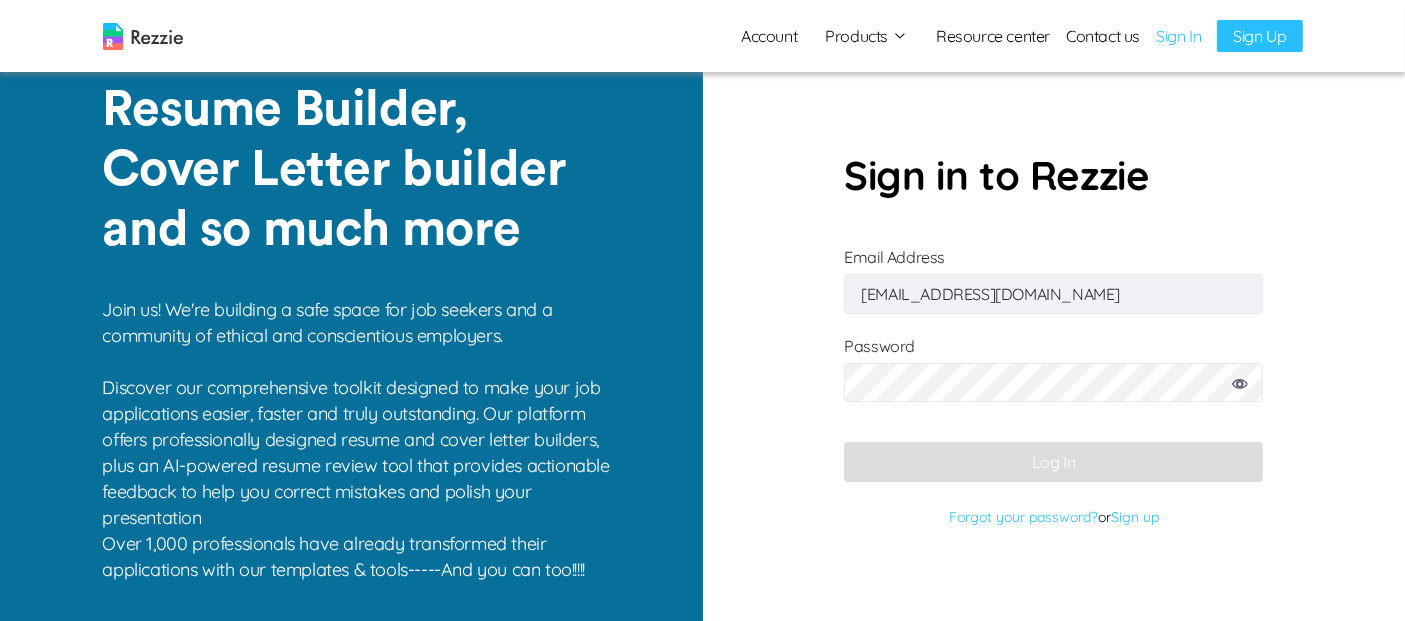 click on "Sign In" at bounding box center (1178, 36) 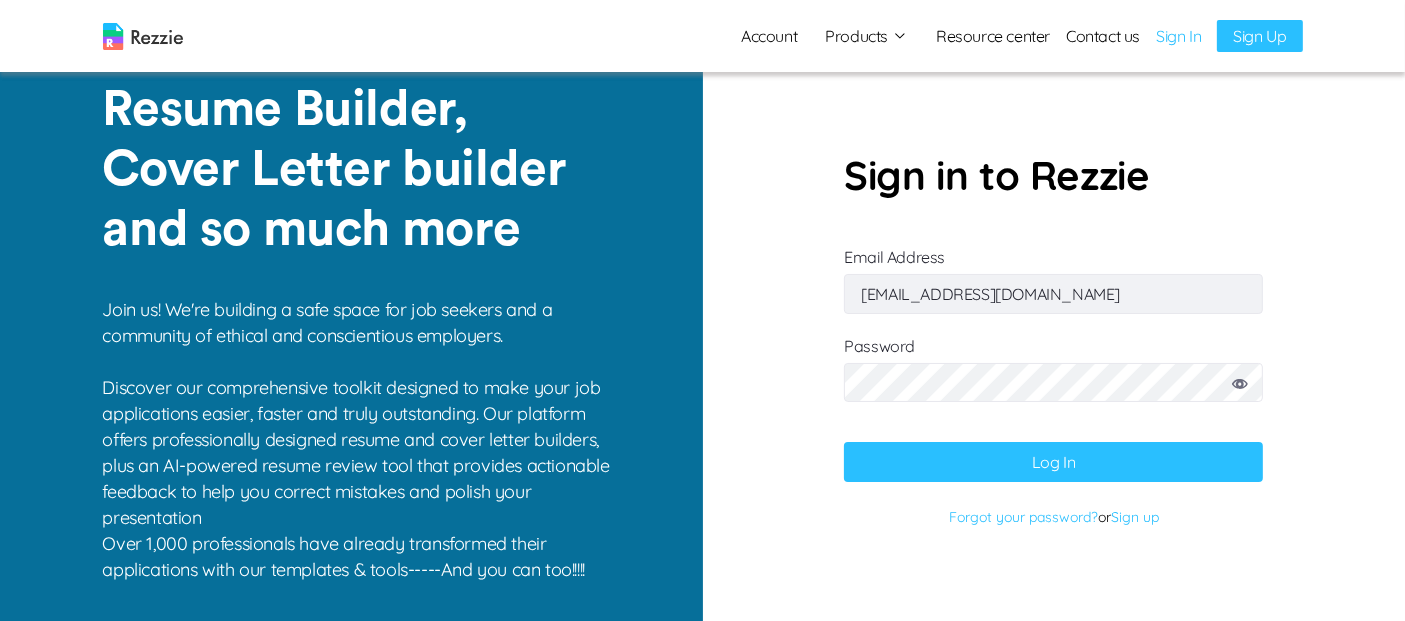 click on "[EMAIL_ADDRESS][DOMAIN_NAME]" at bounding box center [1053, 294] 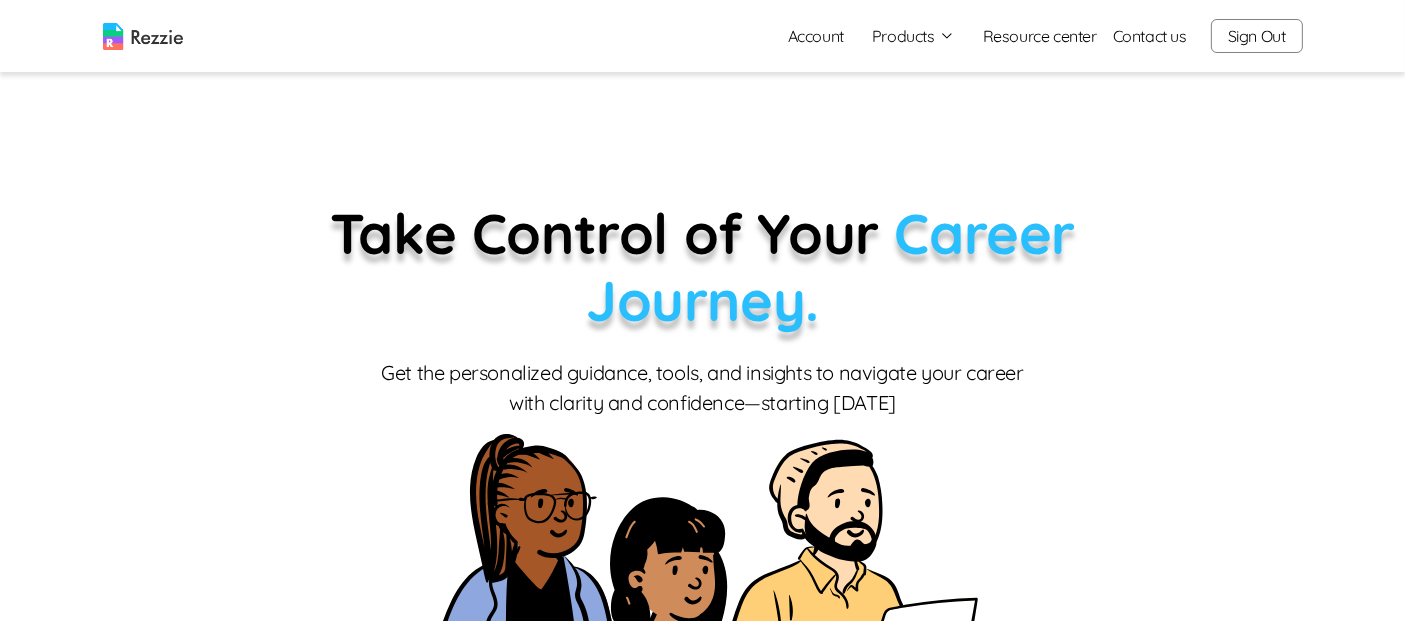 click on "Account" at bounding box center [816, 36] 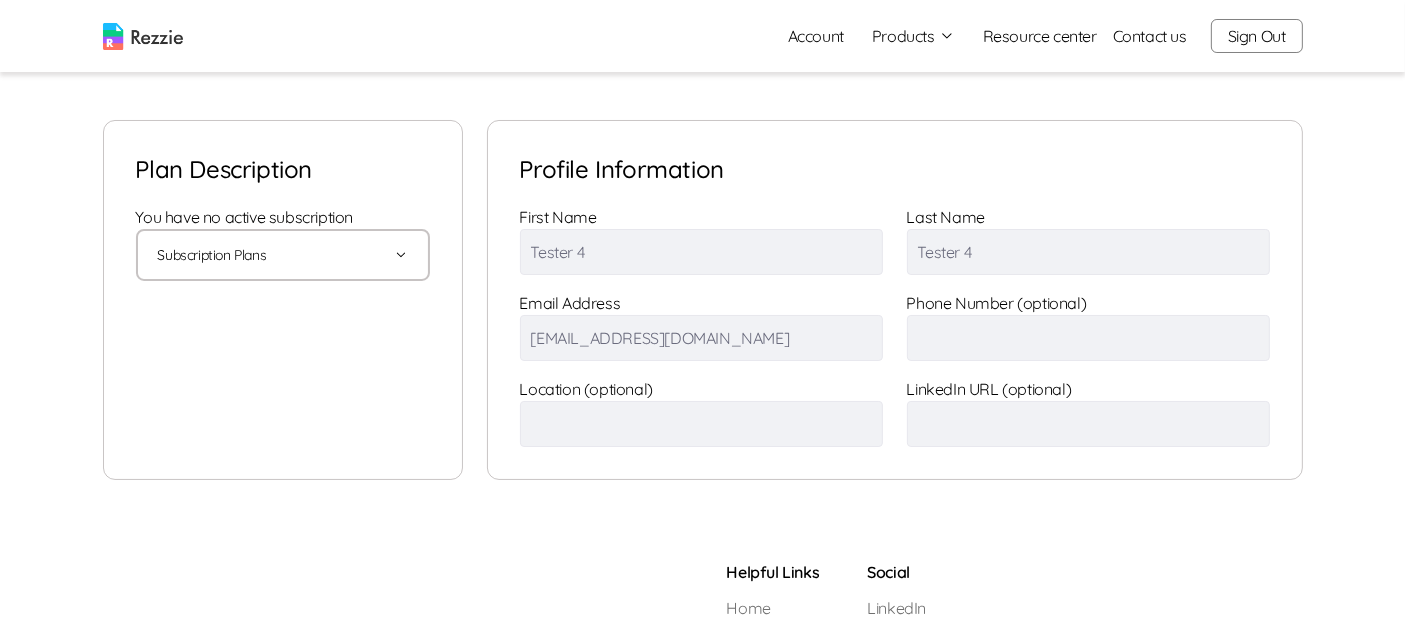 click on "Sign Out" at bounding box center [1257, 36] 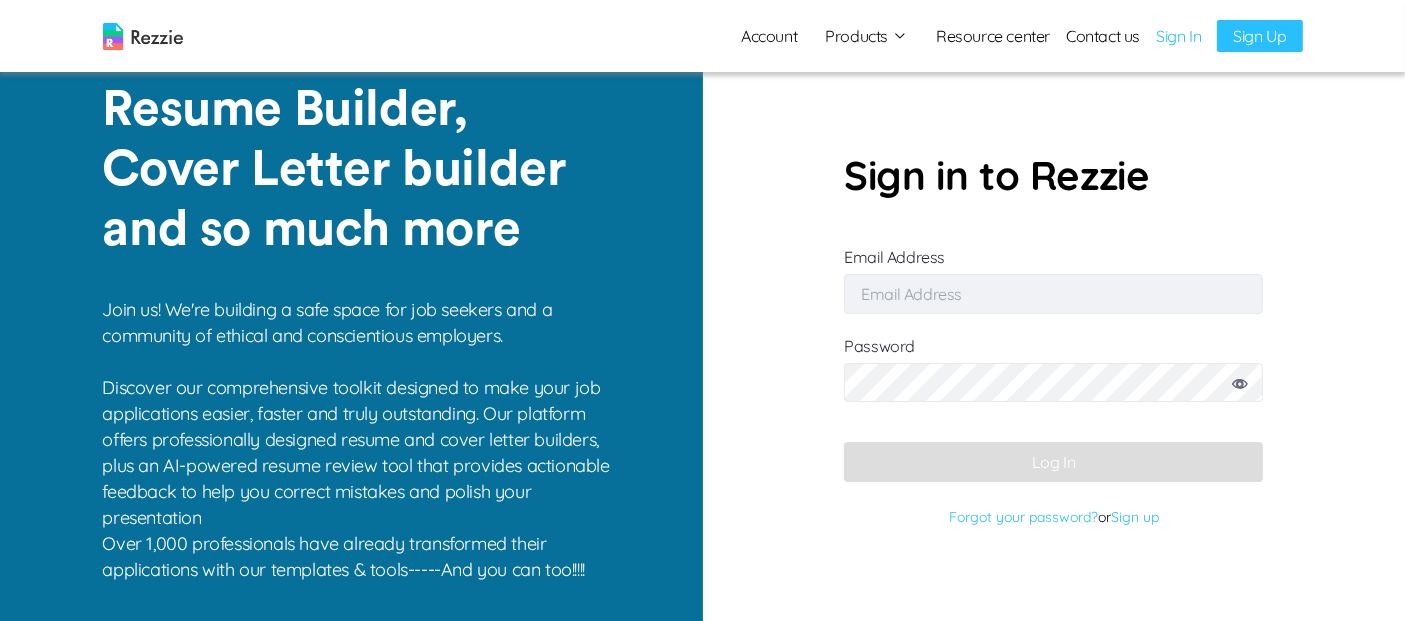 type on "[EMAIL_ADDRESS][DOMAIN_NAME]" 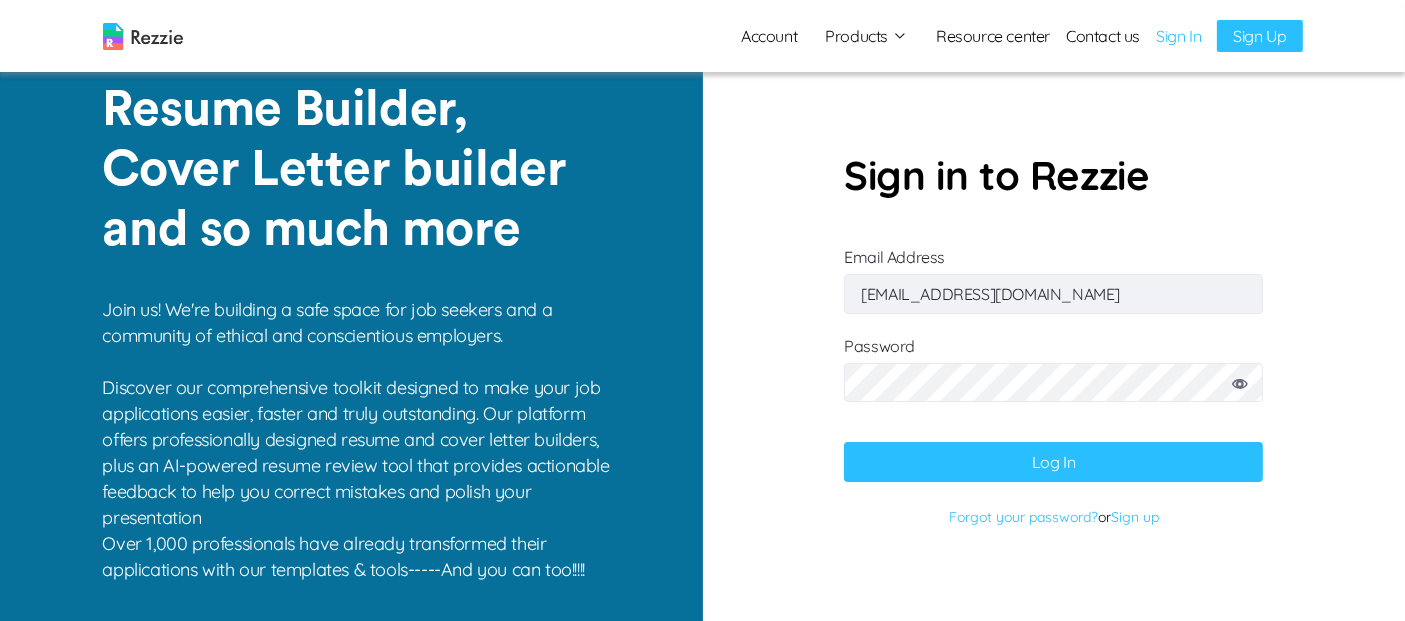 click on "Log In" at bounding box center [1053, 462] 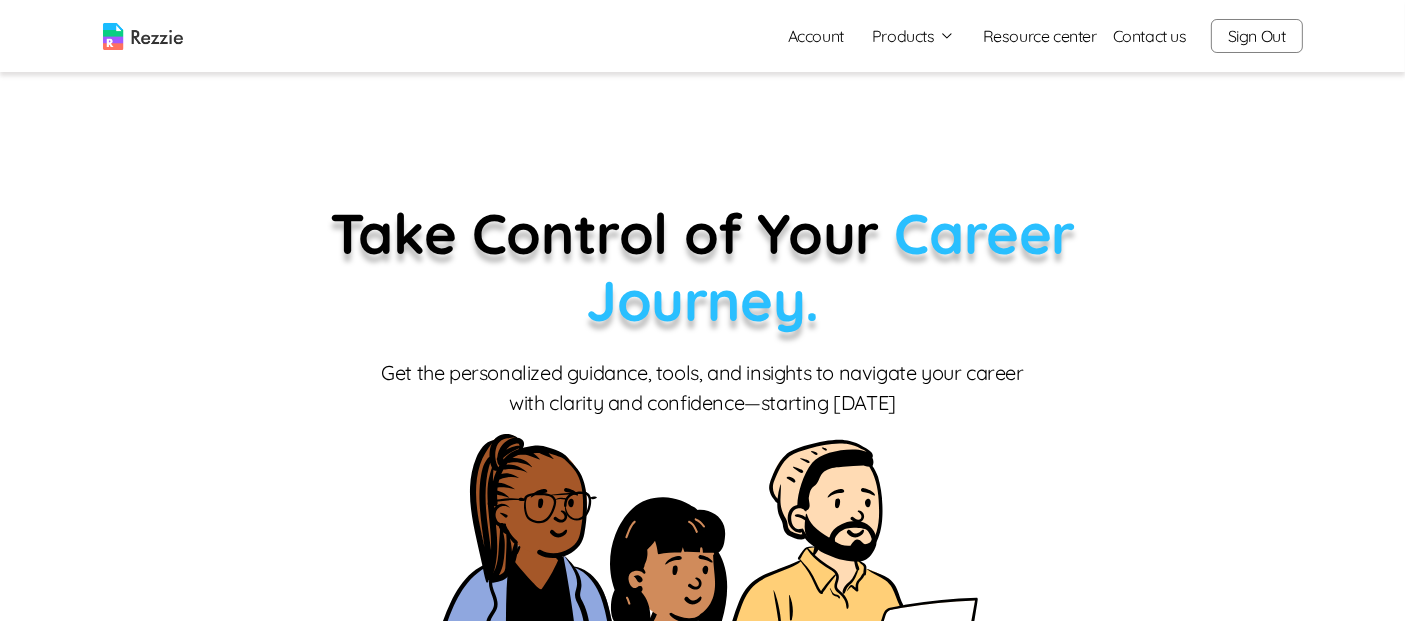 click on "Account" at bounding box center [816, 36] 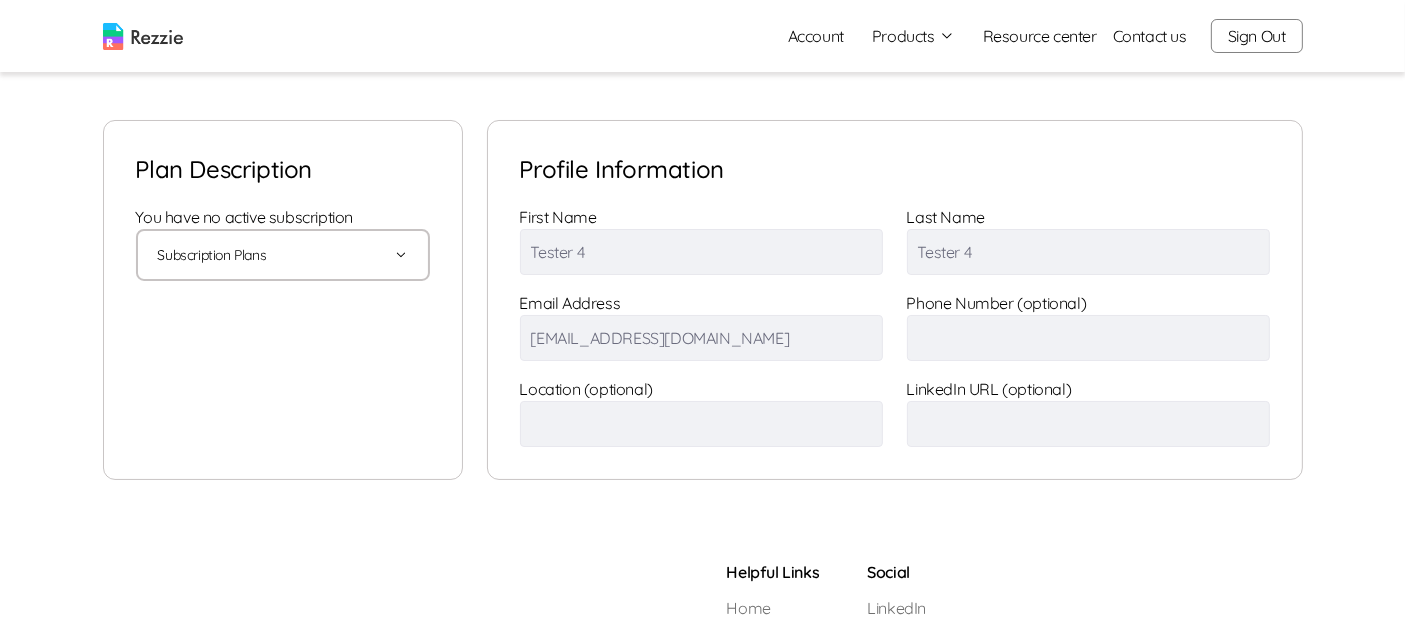 click on "Subscription Plans" at bounding box center [283, 255] 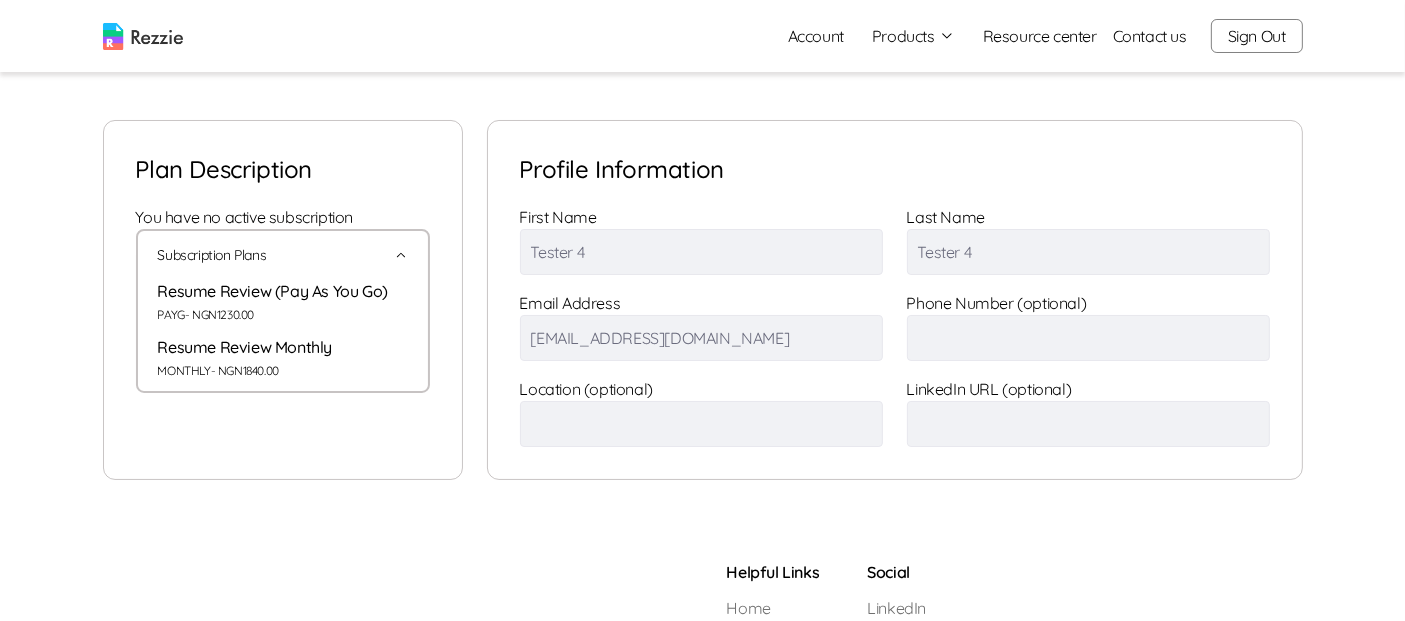 click on "Subscription Plans" at bounding box center (283, 255) 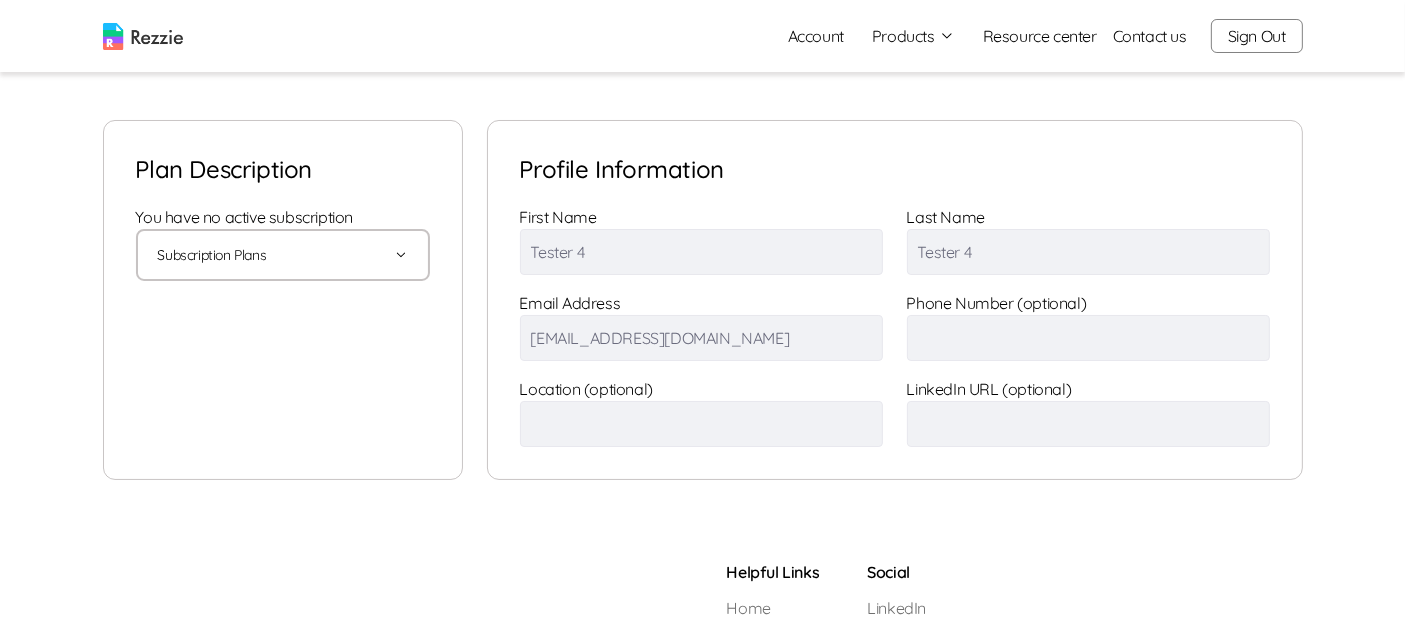 click on "Products" at bounding box center (913, 36) 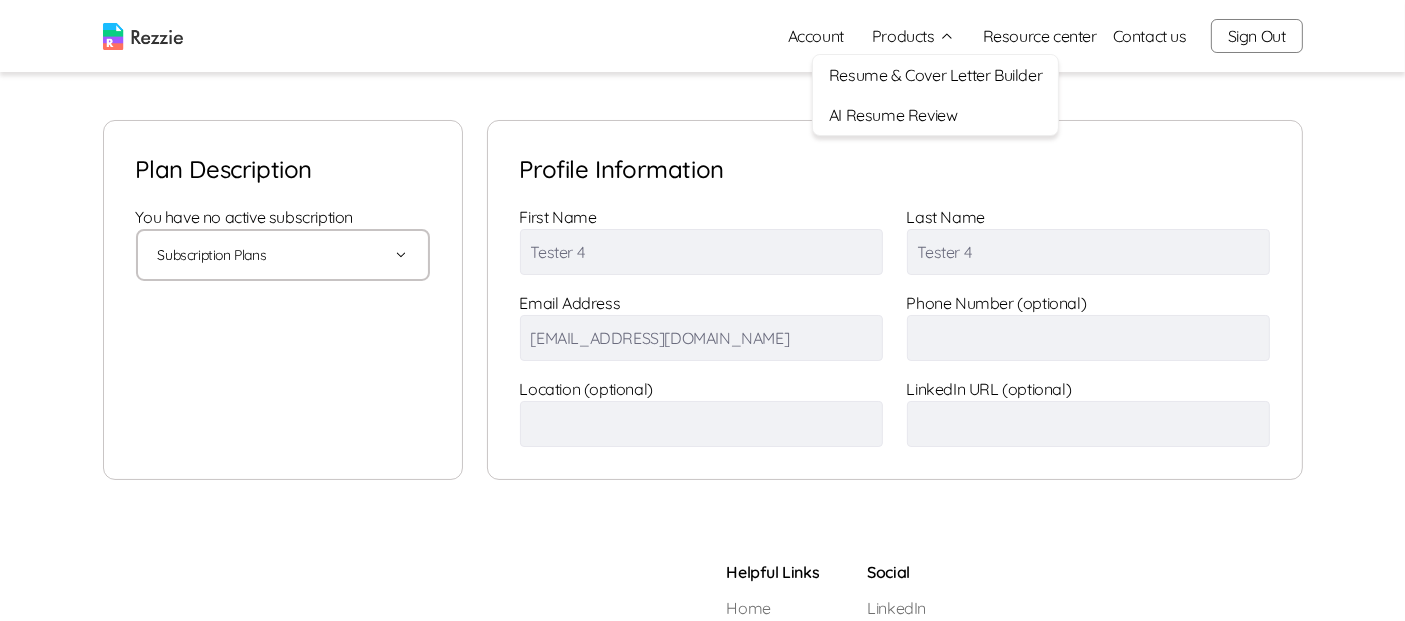 click on "AI Resume Review" at bounding box center [935, 115] 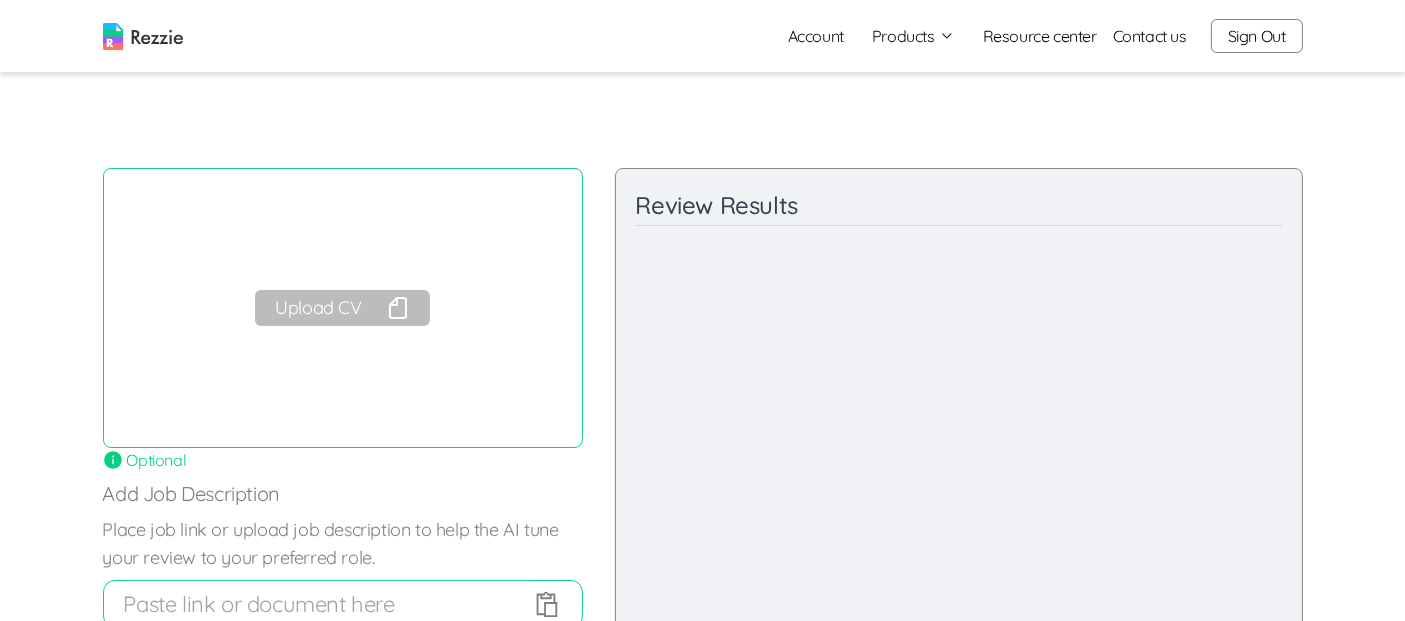 click on "Upload CV" at bounding box center [342, 308] 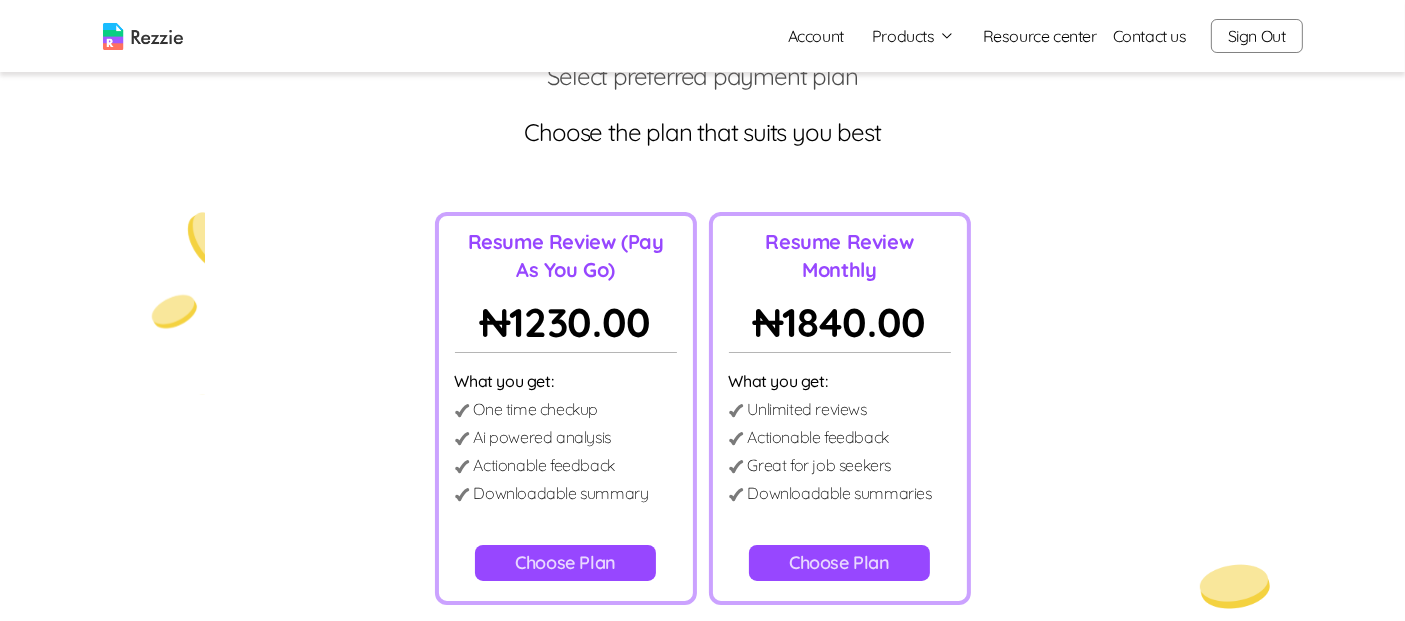 scroll, scrollTop: 0, scrollLeft: 0, axis: both 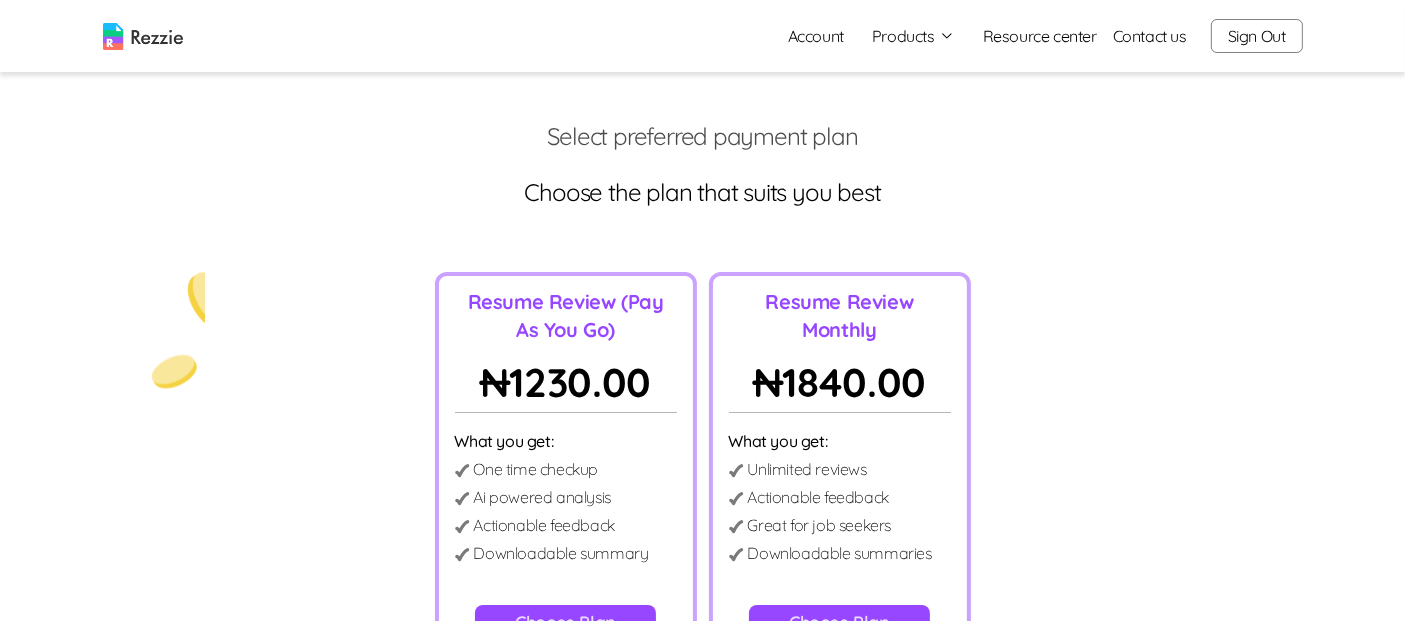click on "Account" at bounding box center (816, 36) 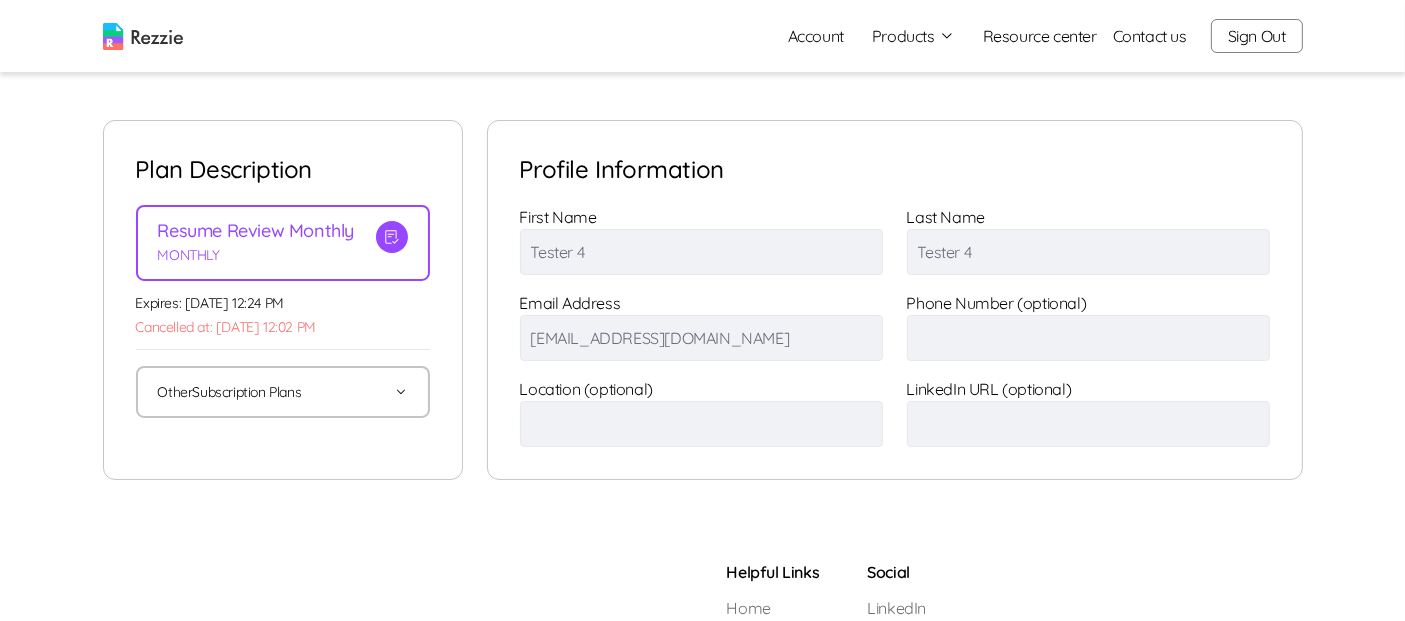 click on "Sign Out" at bounding box center [1257, 36] 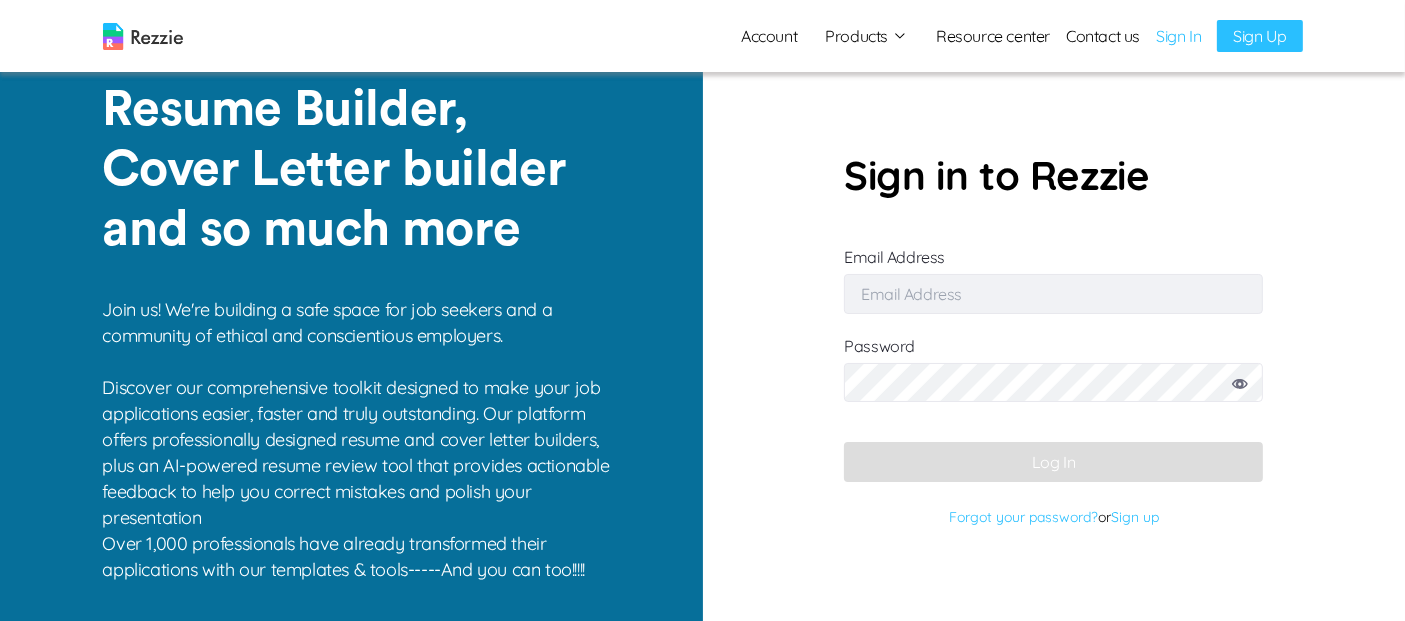 type on "[EMAIL_ADDRESS][DOMAIN_NAME]" 